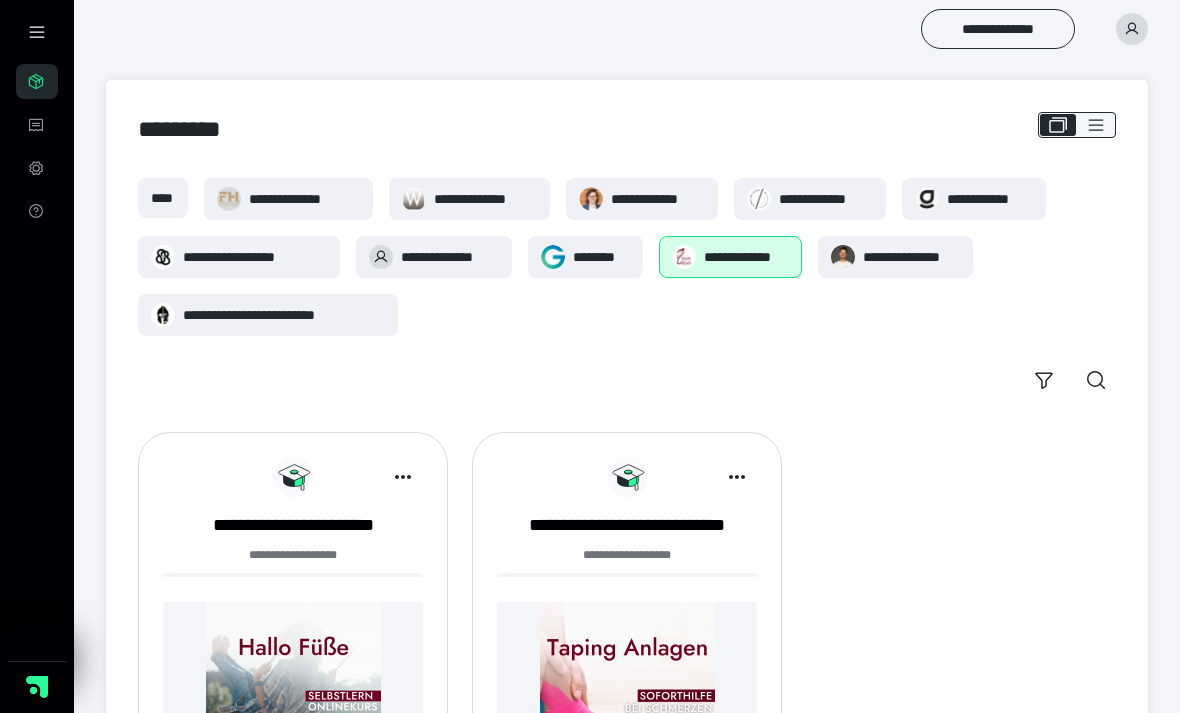scroll, scrollTop: 0, scrollLeft: 0, axis: both 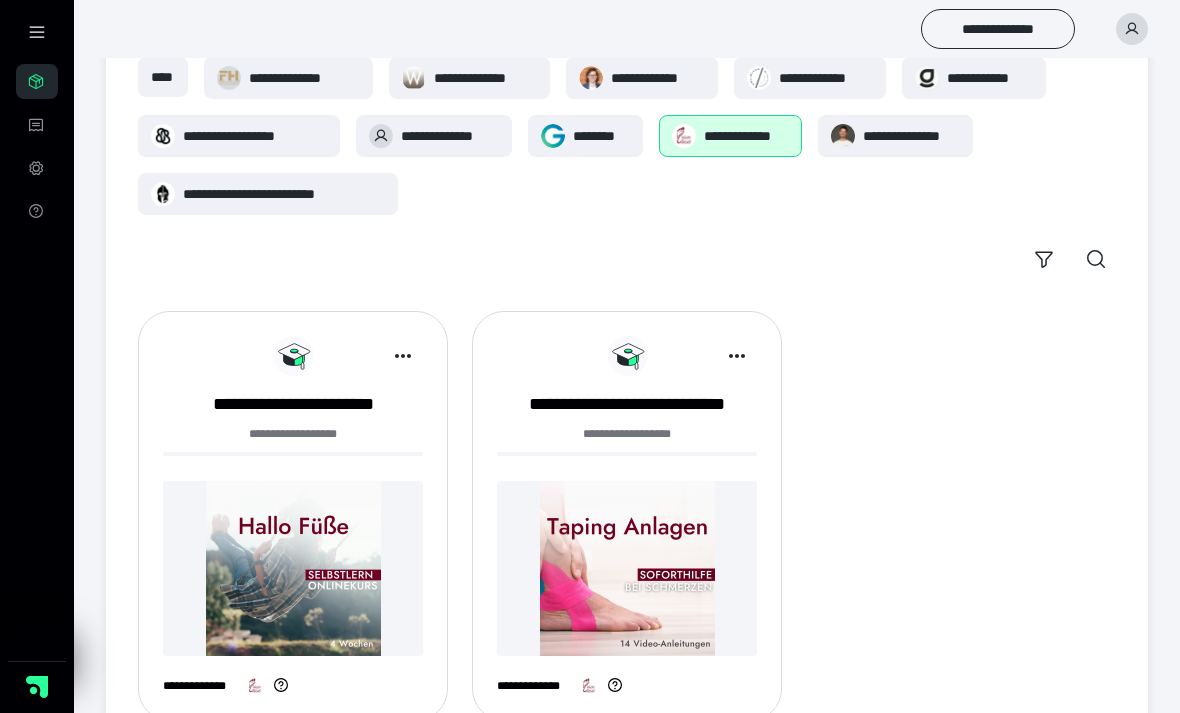 click at bounding box center (627, 568) 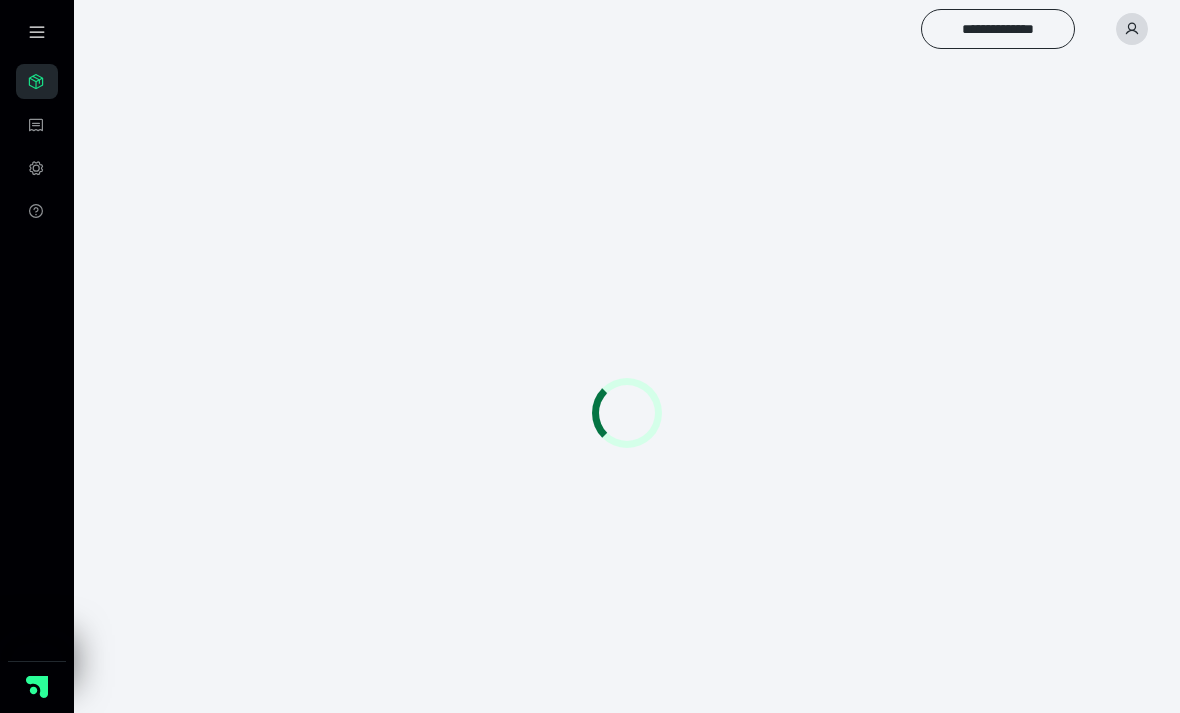 scroll, scrollTop: 0, scrollLeft: 0, axis: both 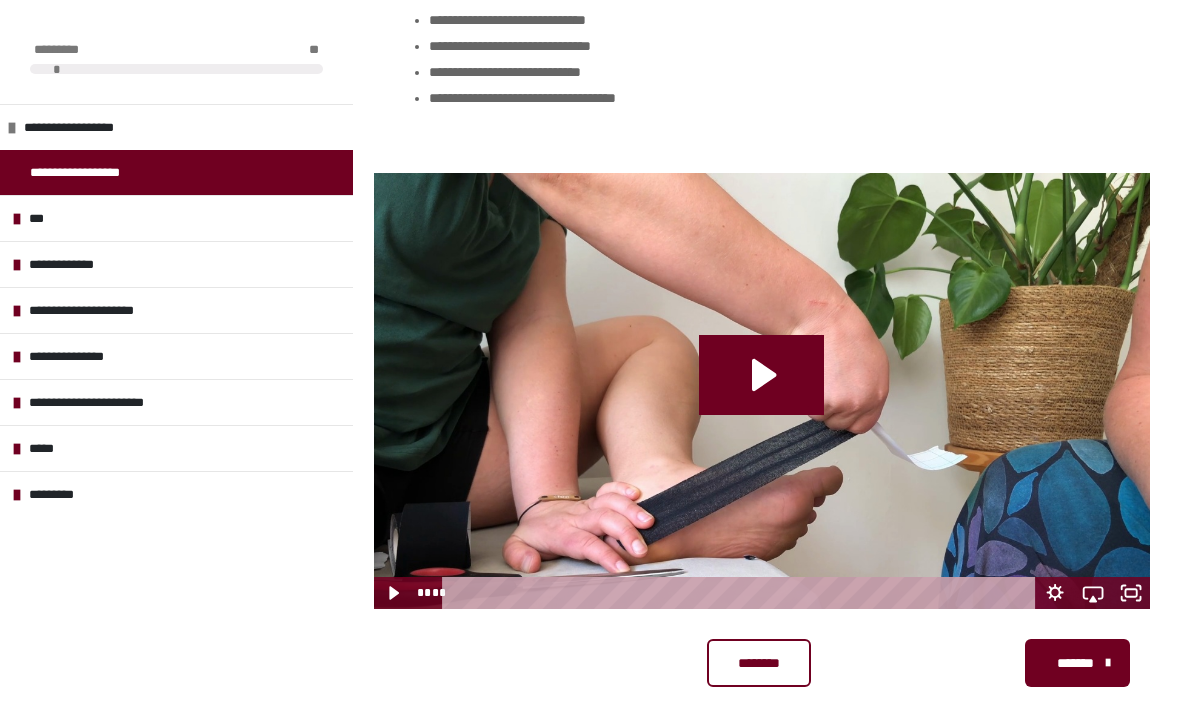 click 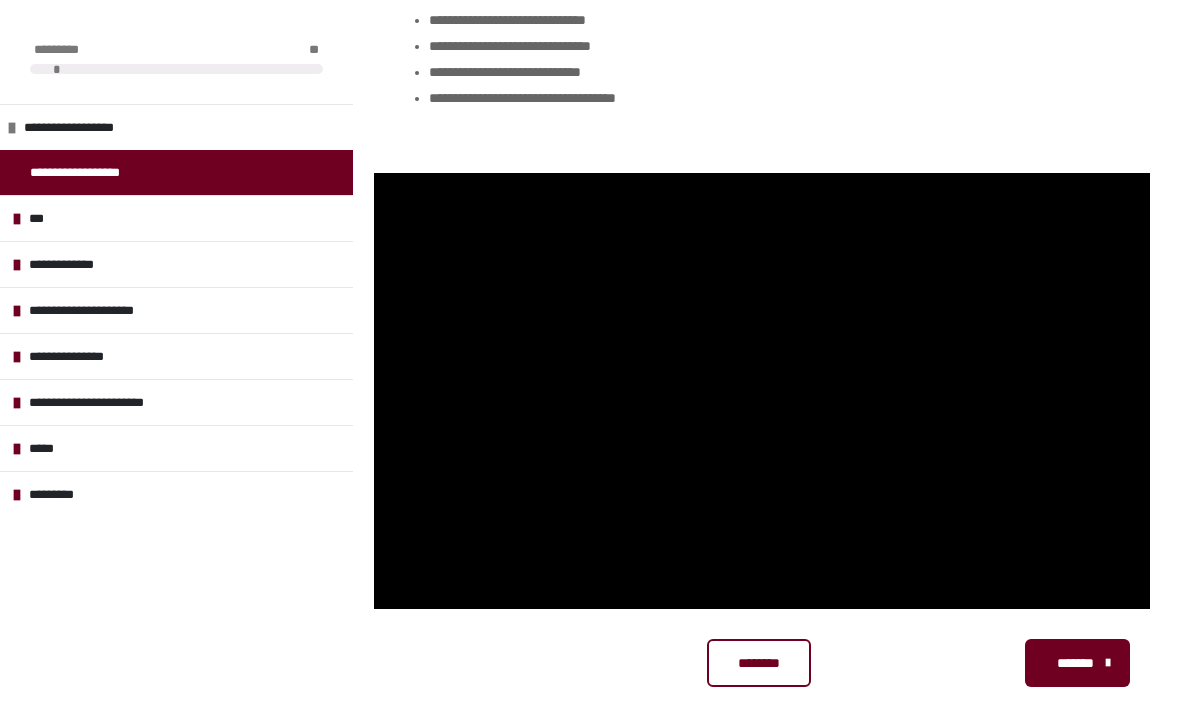 click at bounding box center (762, 391) 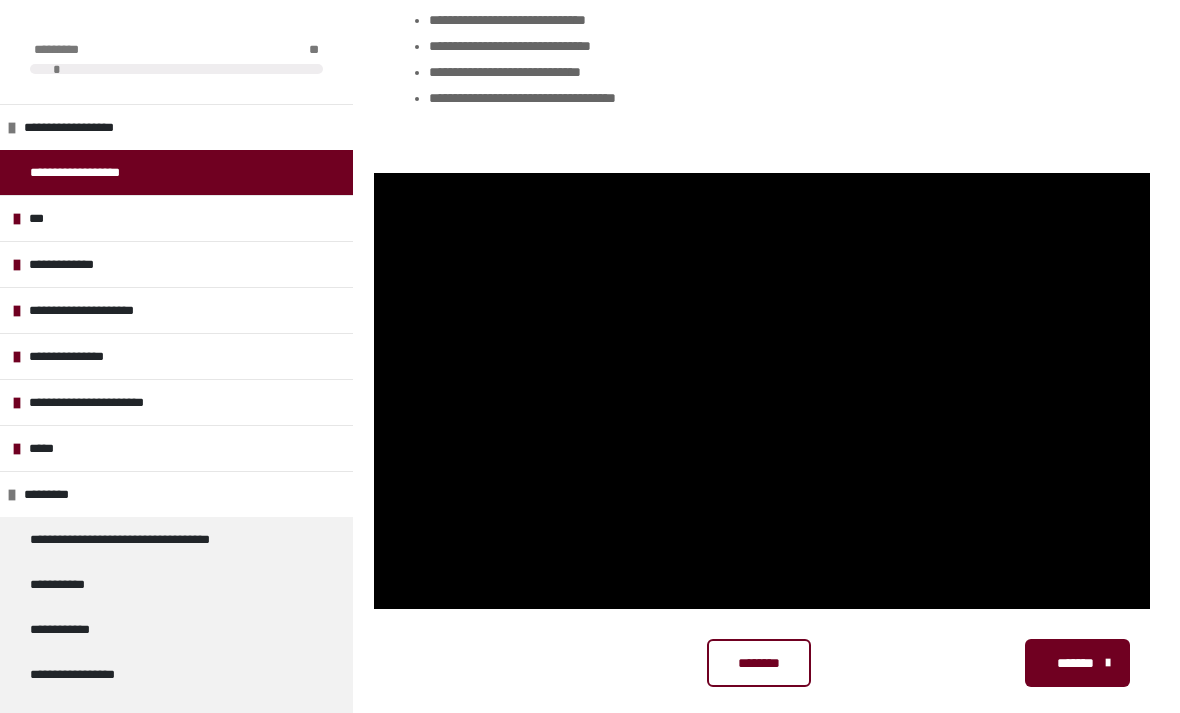 scroll, scrollTop: 0, scrollLeft: 0, axis: both 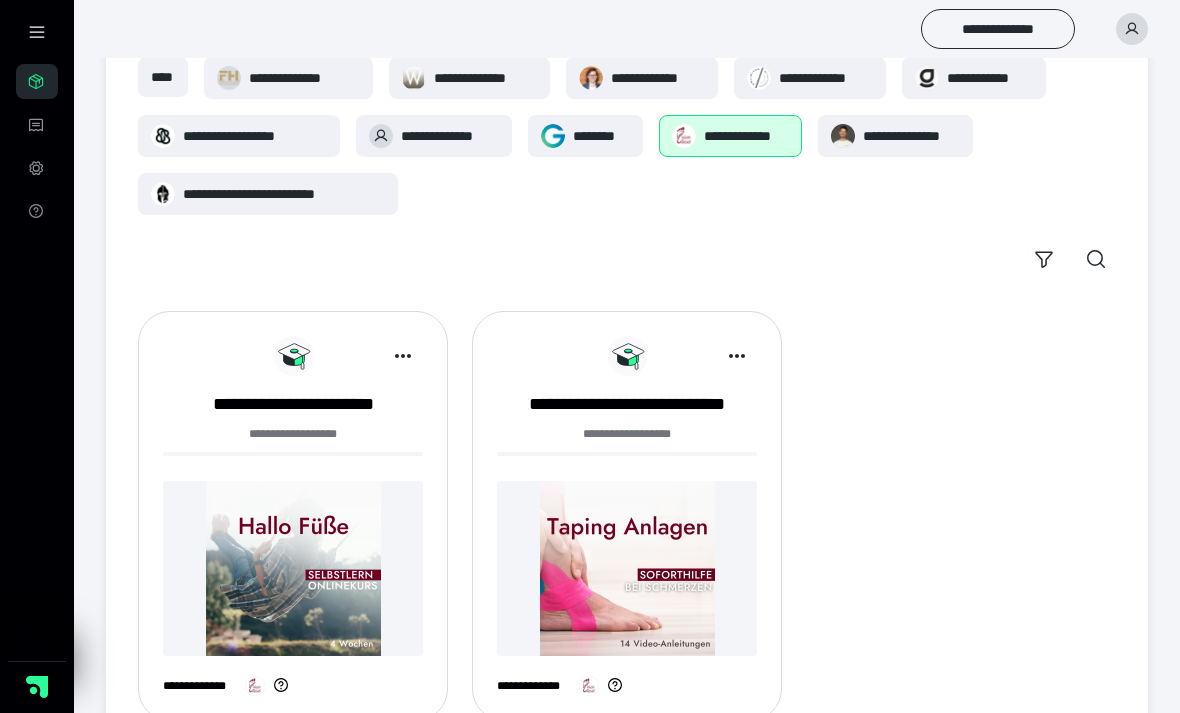 click at bounding box center [293, 568] 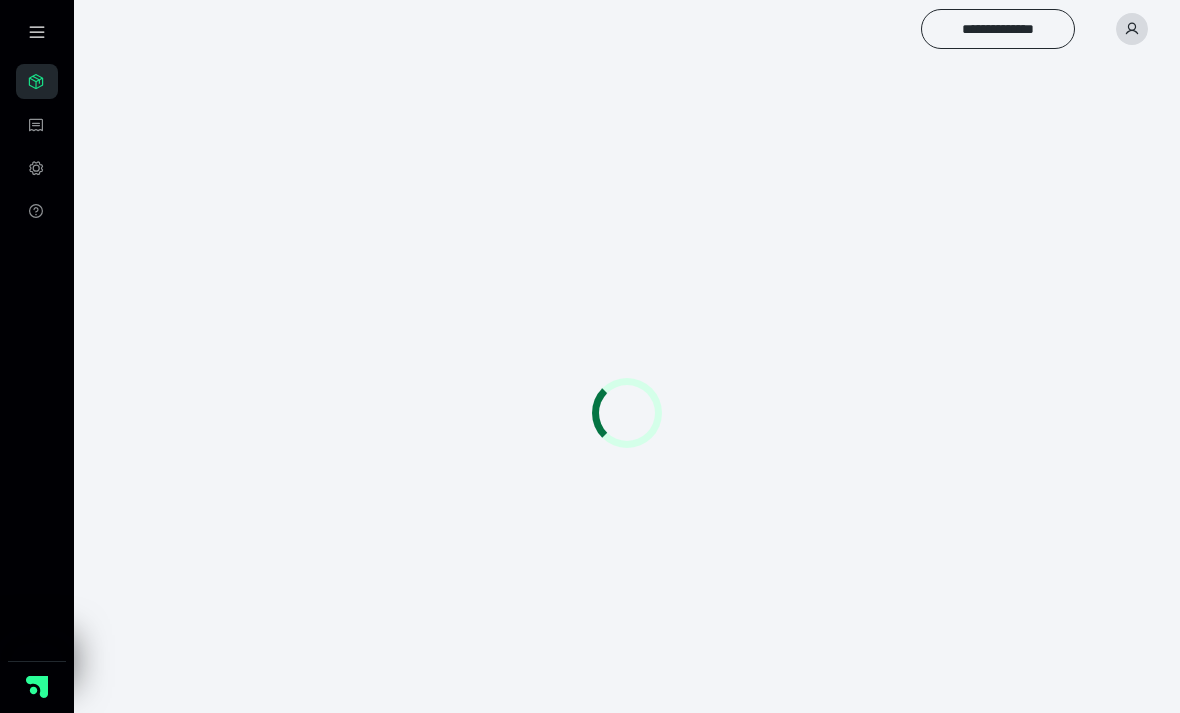 scroll, scrollTop: 0, scrollLeft: 0, axis: both 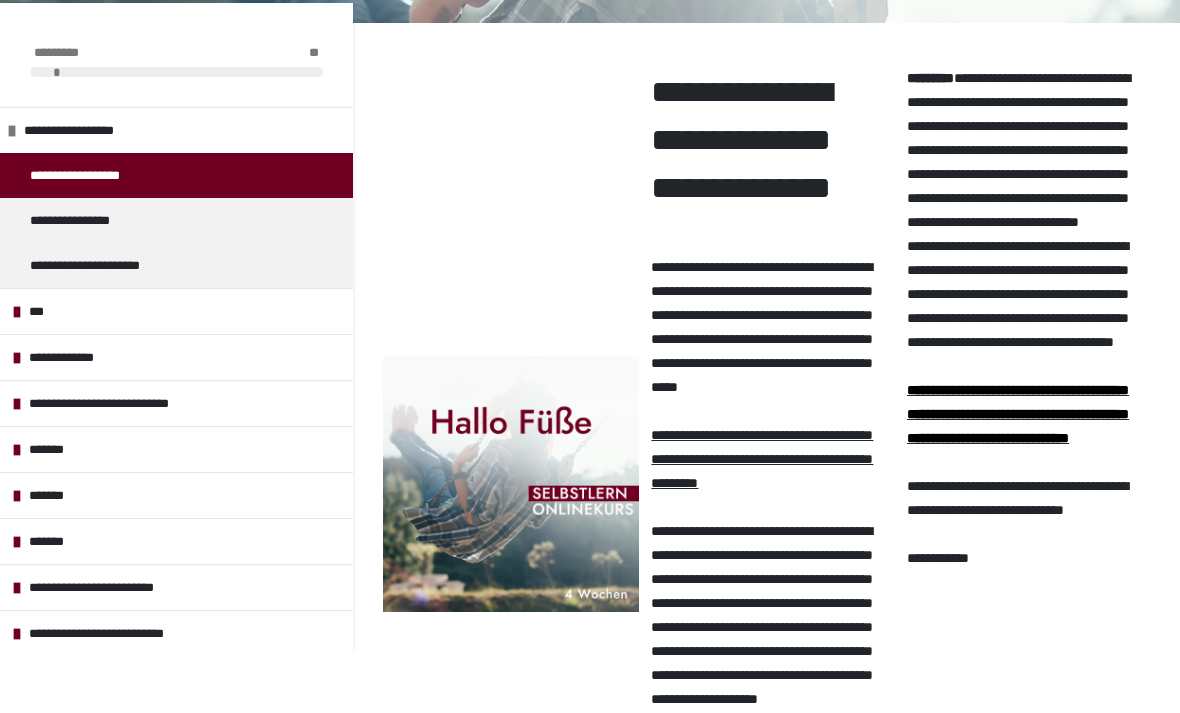 click on "*******" at bounding box center [54, 449] 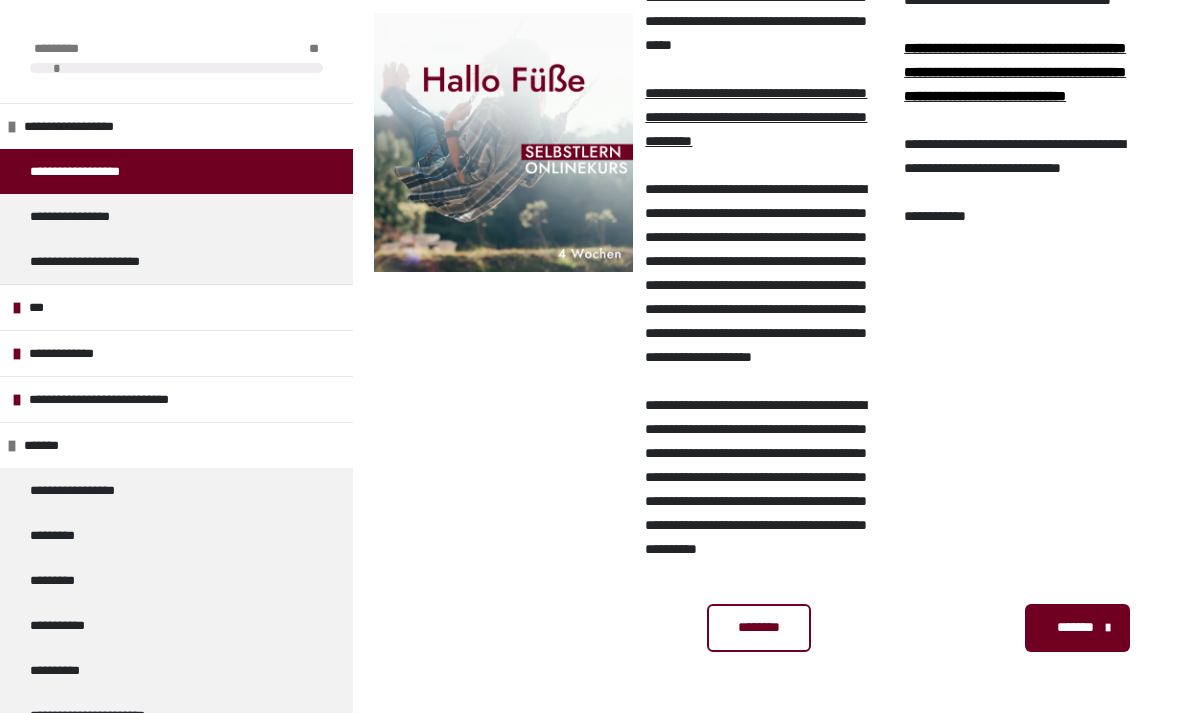 scroll, scrollTop: 602, scrollLeft: 0, axis: vertical 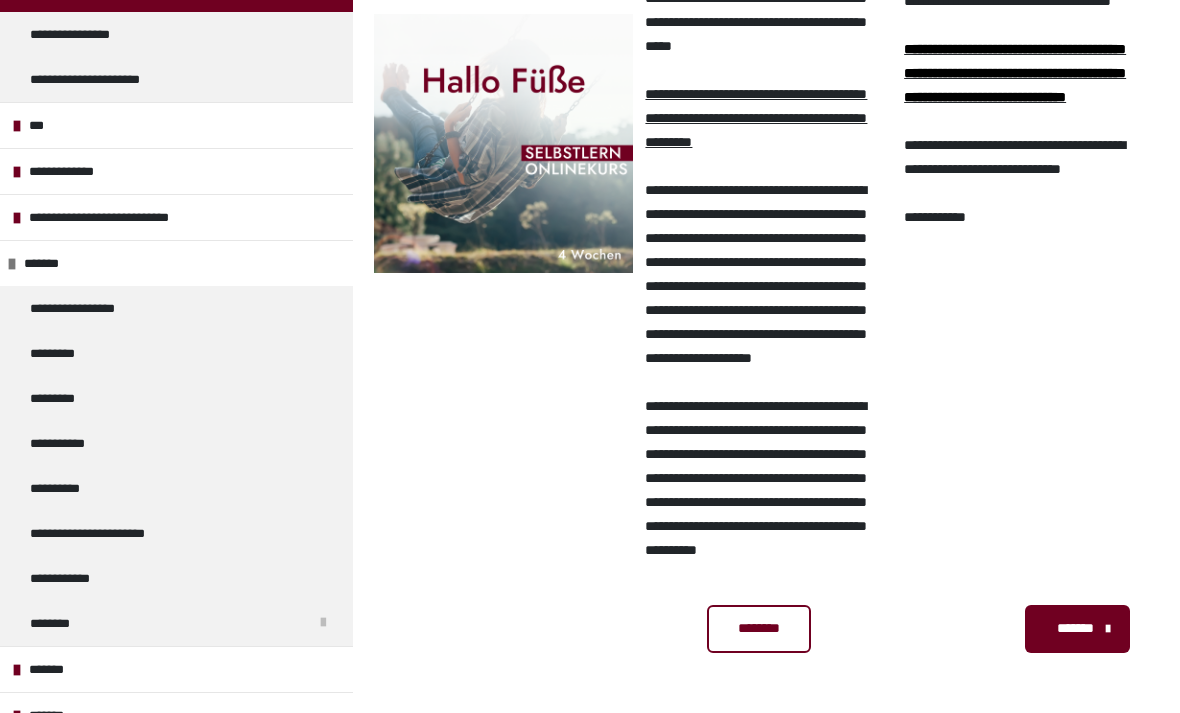 click on "*********" at bounding box center [55, 353] 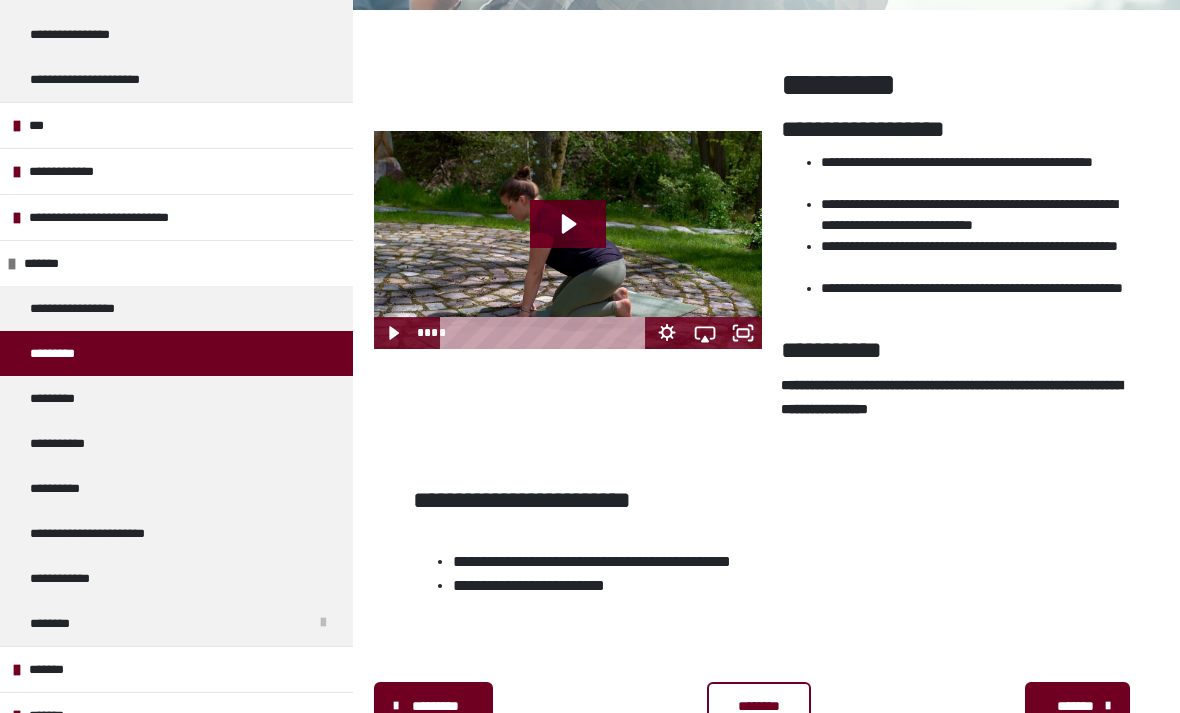 click at bounding box center (568, 240) 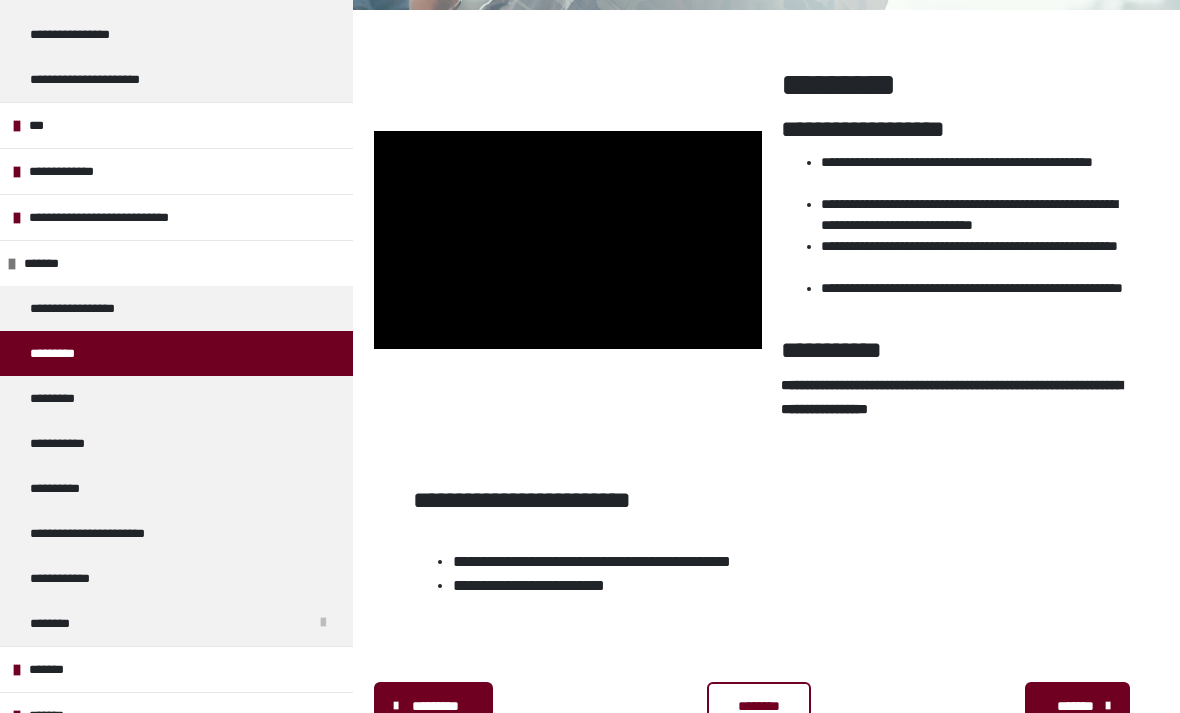 click on "**********" at bounding box center (85, 308) 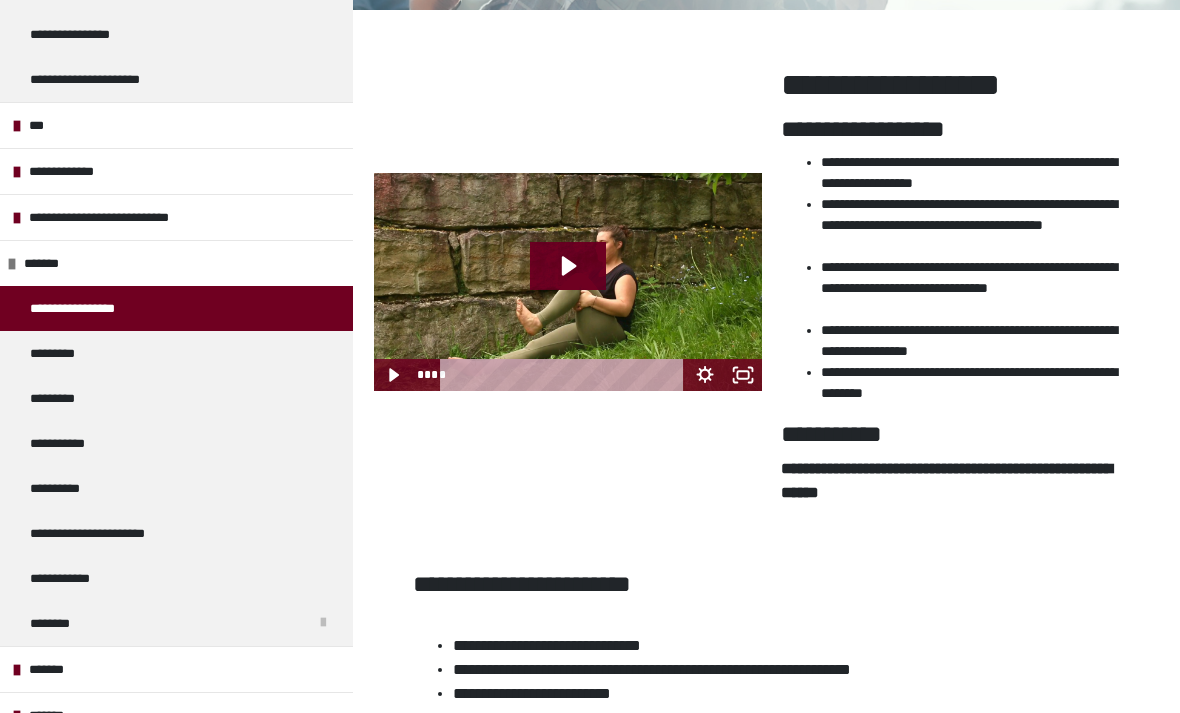 click 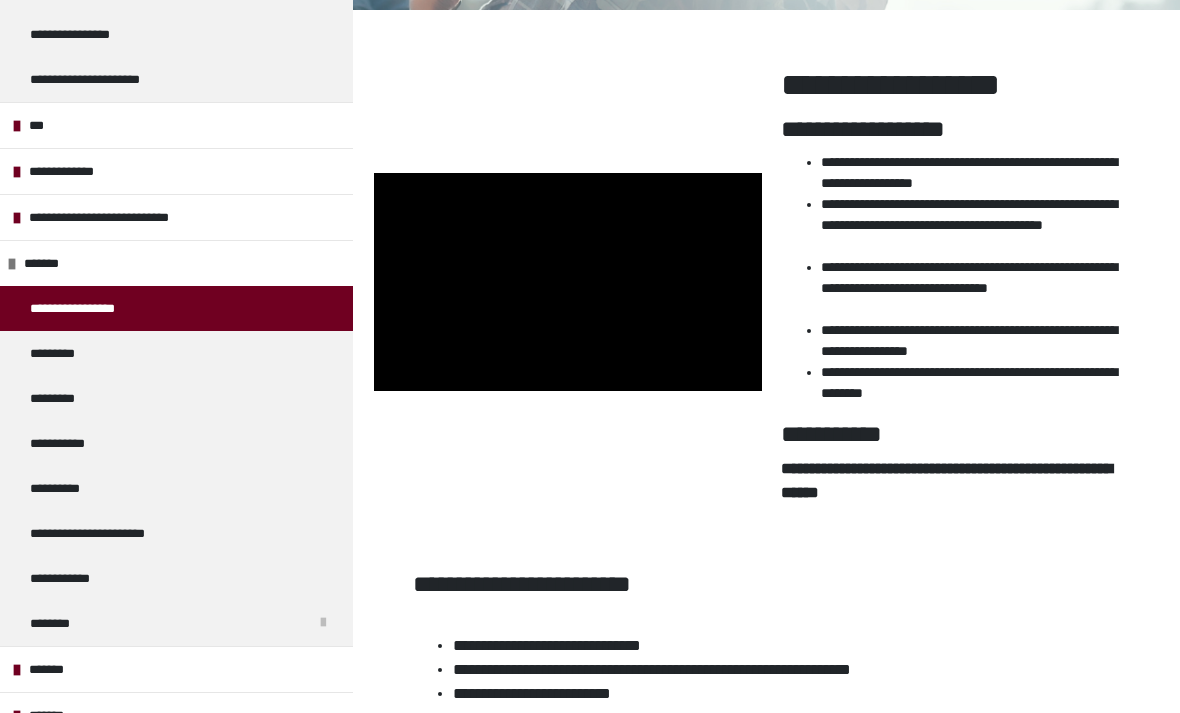 click on "*********" at bounding box center [55, 398] 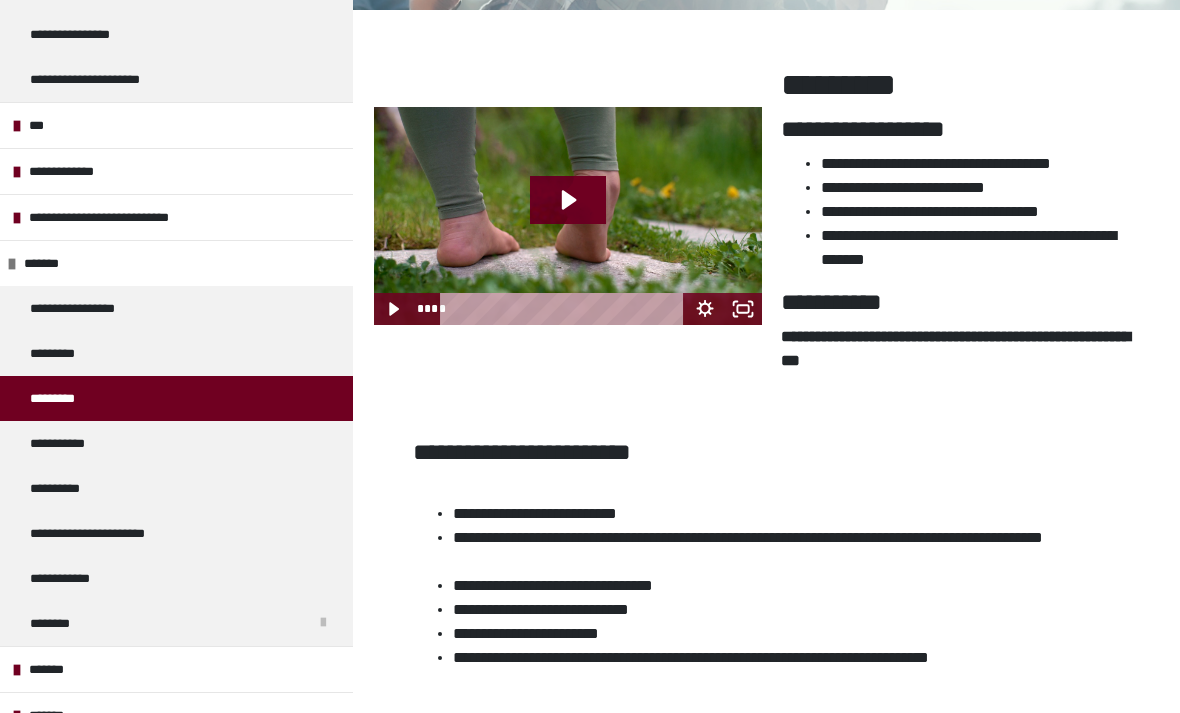 click 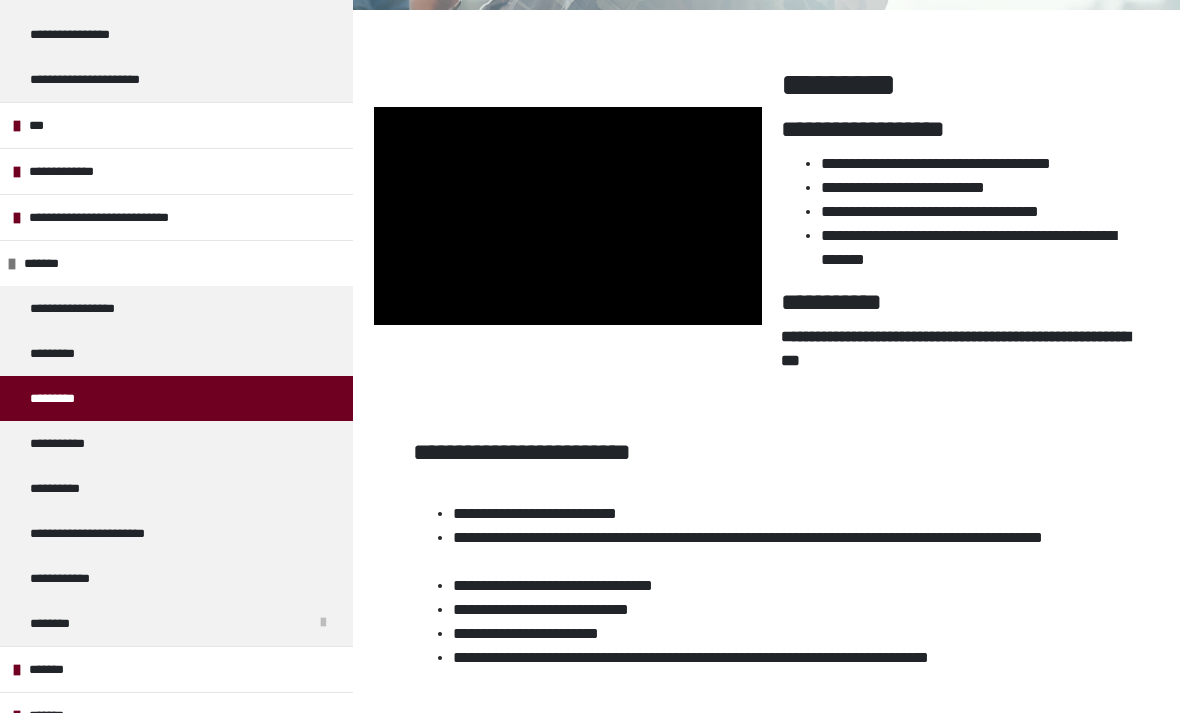 click on "**********" at bounding box center [64, 443] 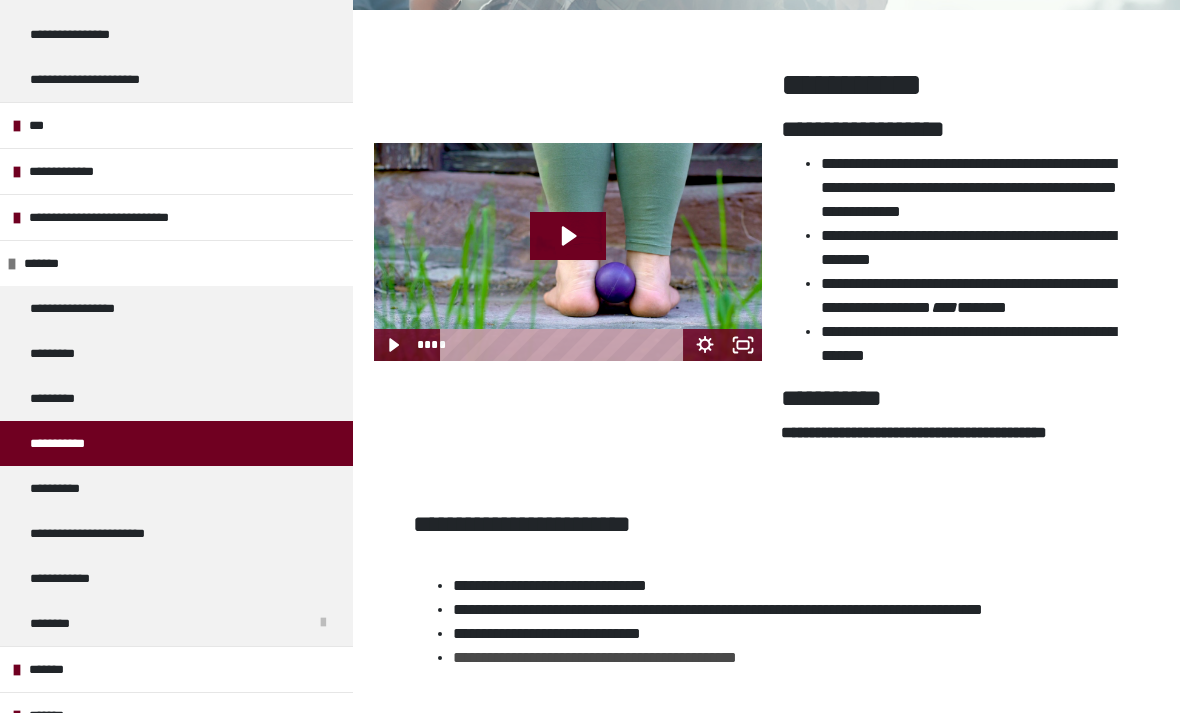 click 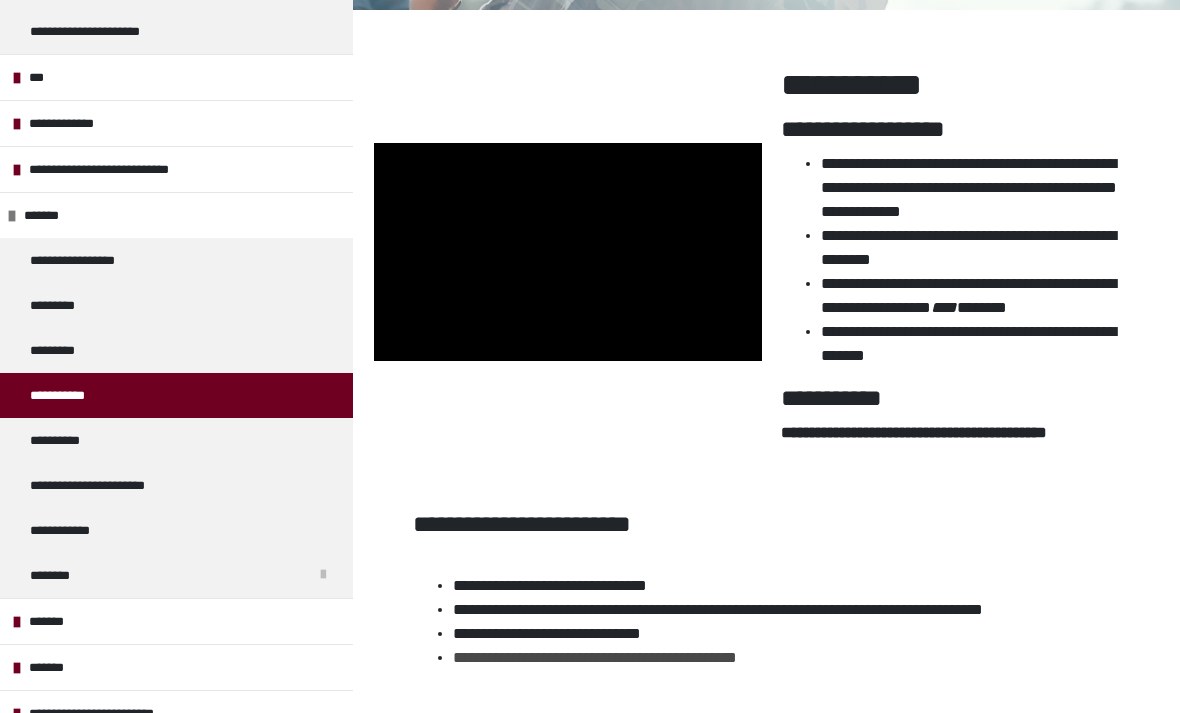 scroll, scrollTop: 231, scrollLeft: 0, axis: vertical 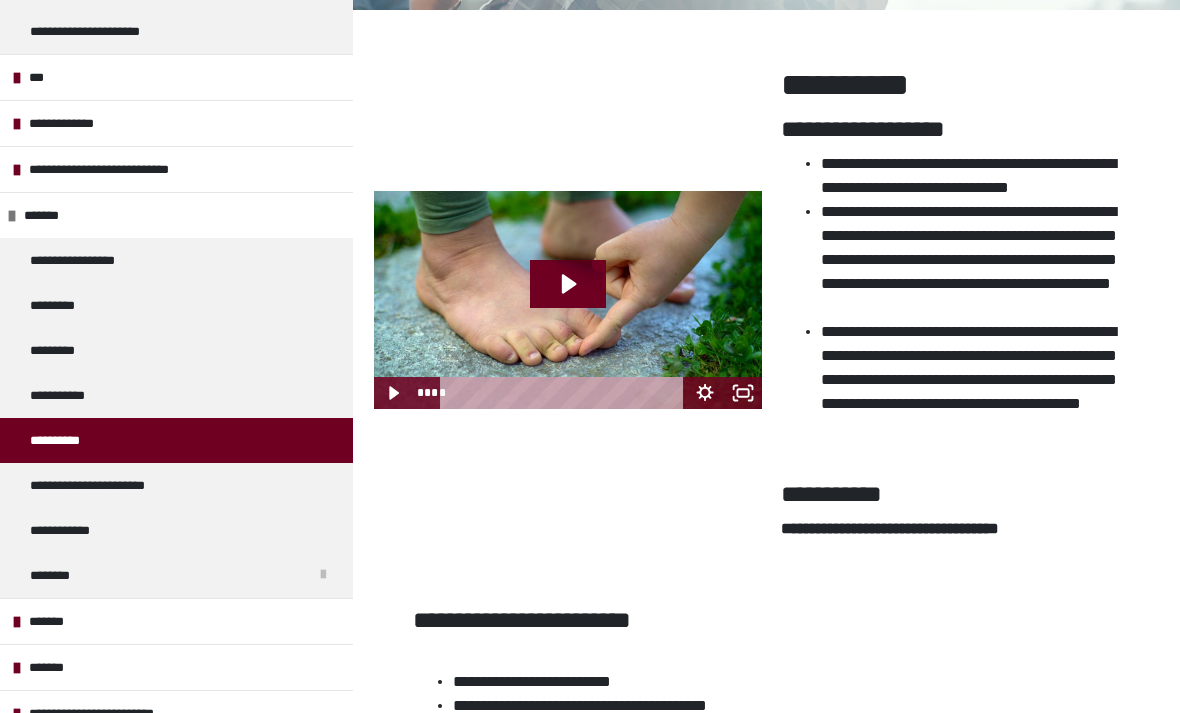 click 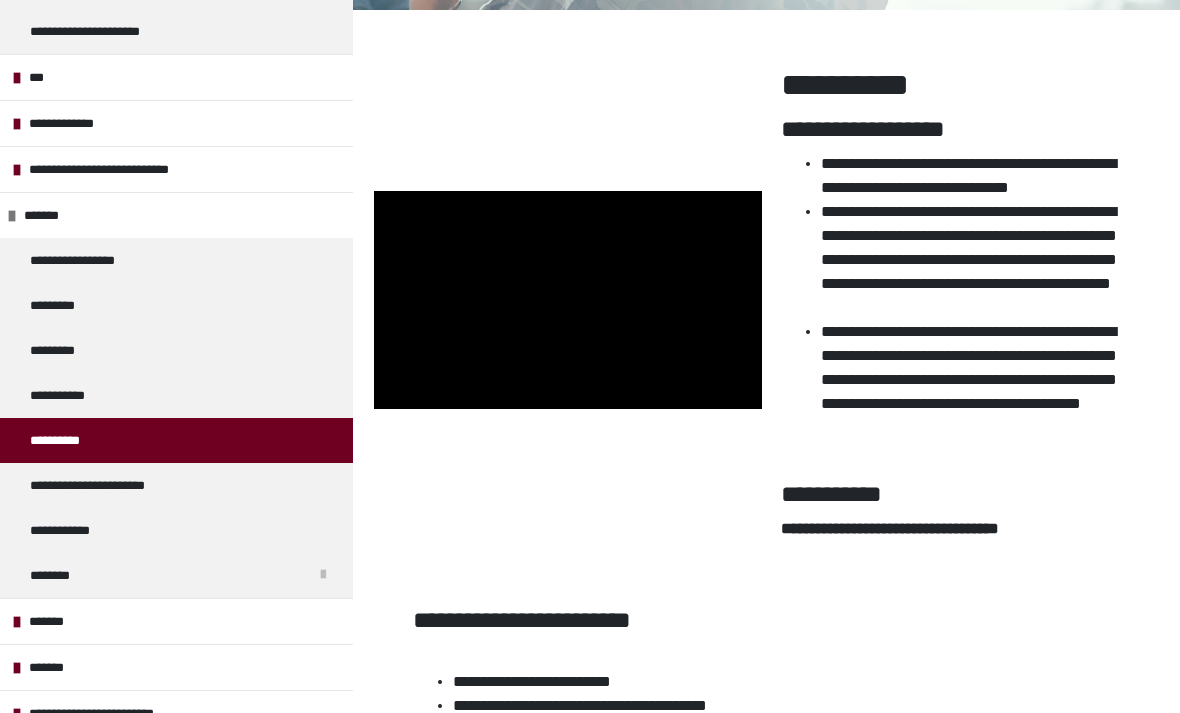 click on "**********" at bounding box center (107, 485) 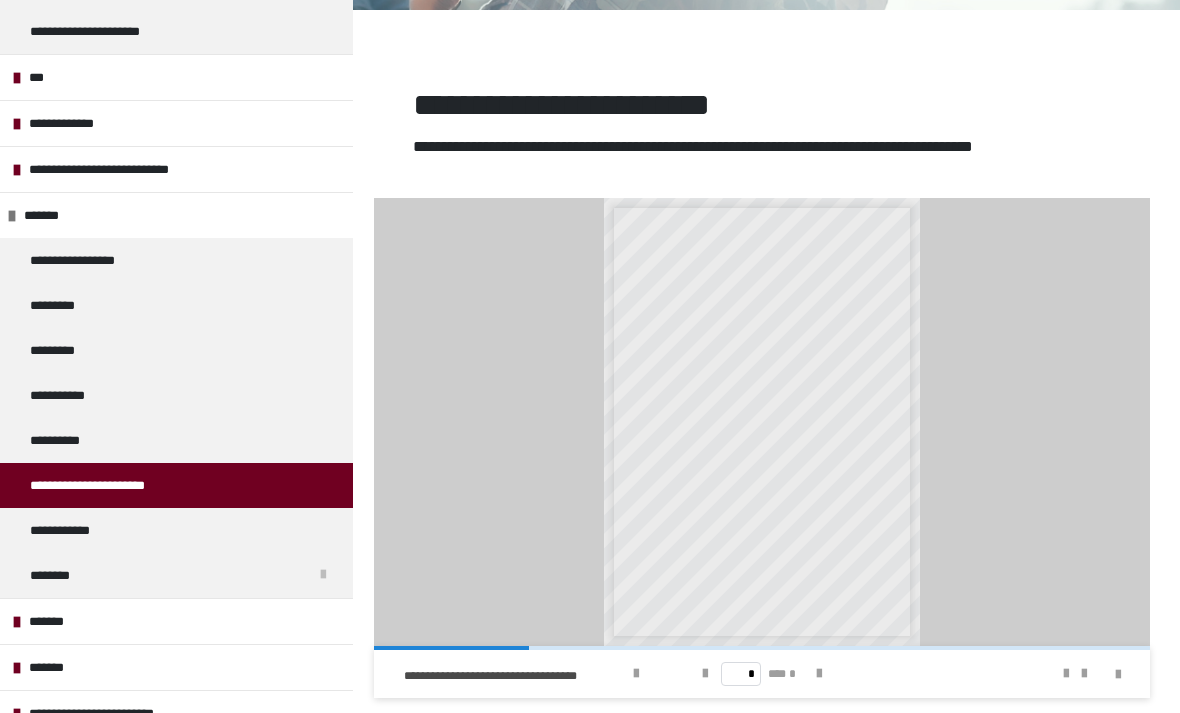click at bounding box center [819, 674] 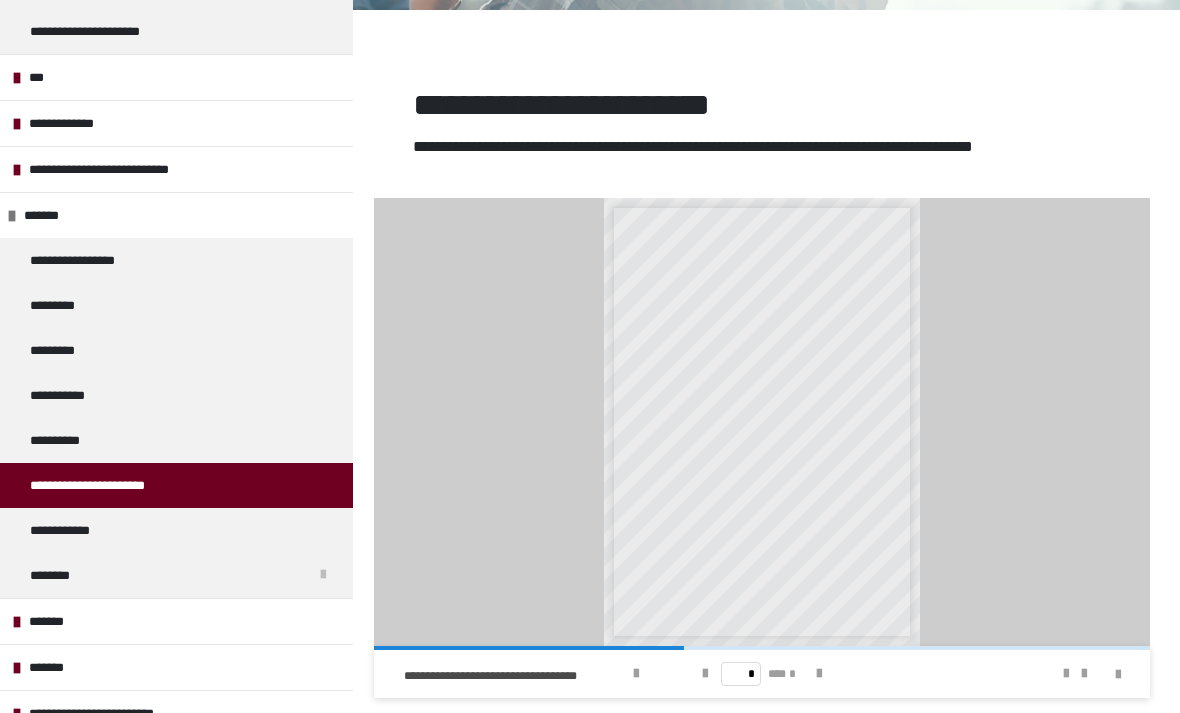click at bounding box center (819, 674) 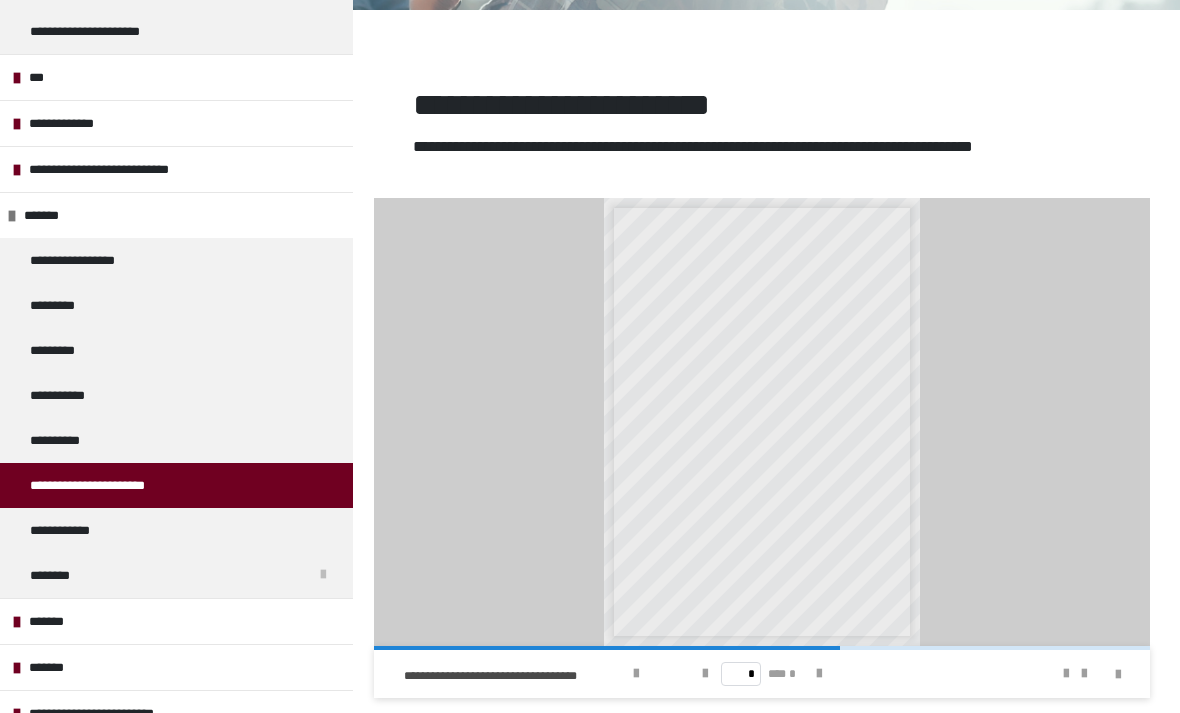 click on "**********" at bounding box center [762, 422] 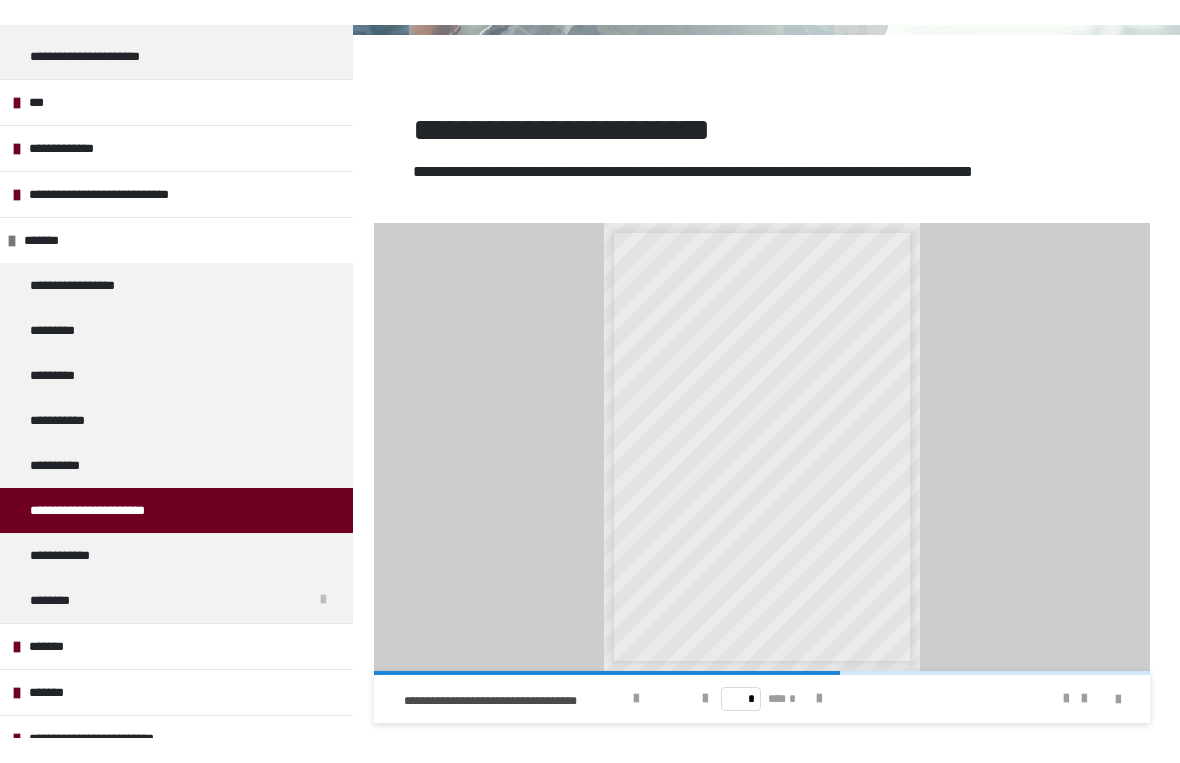 scroll, scrollTop: 24, scrollLeft: 0, axis: vertical 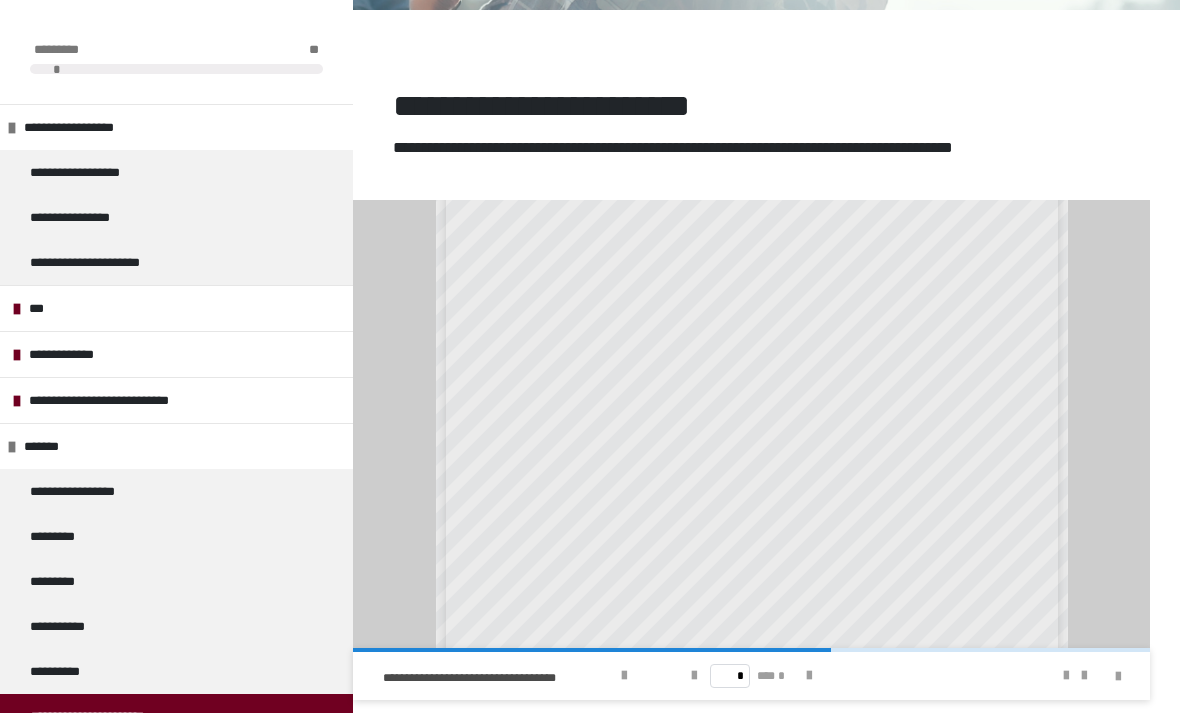 click on "**********" at bounding box center [114, 400] 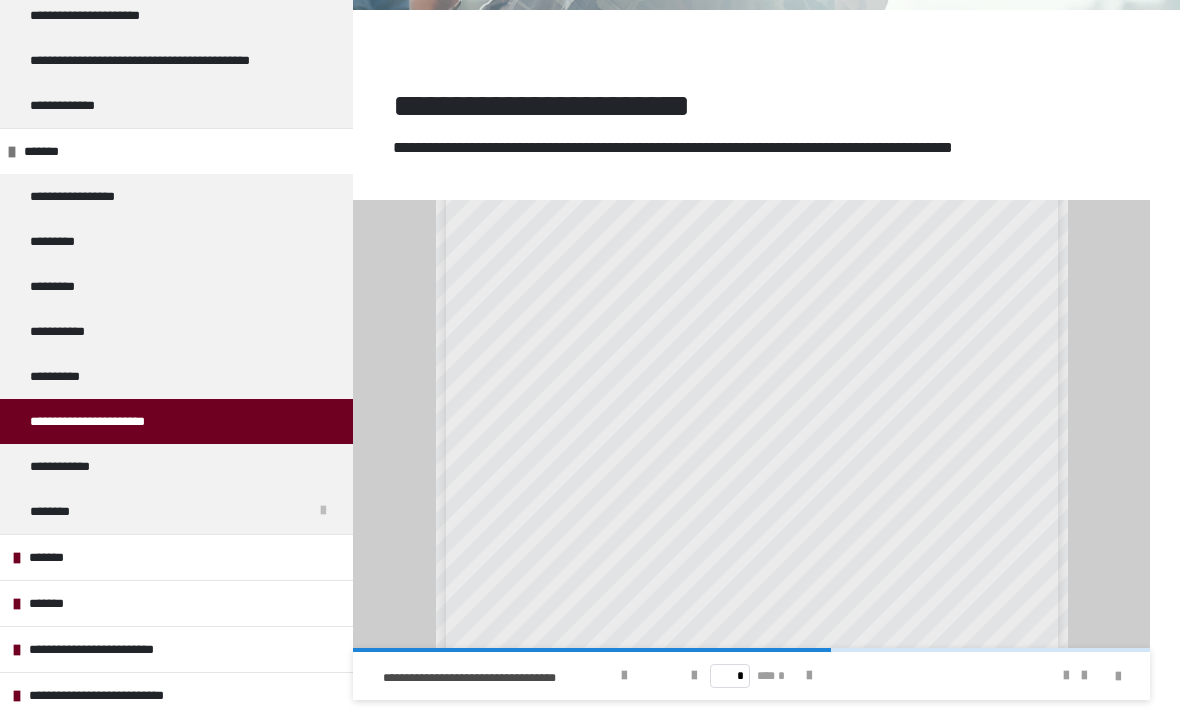 scroll, scrollTop: 565, scrollLeft: 0, axis: vertical 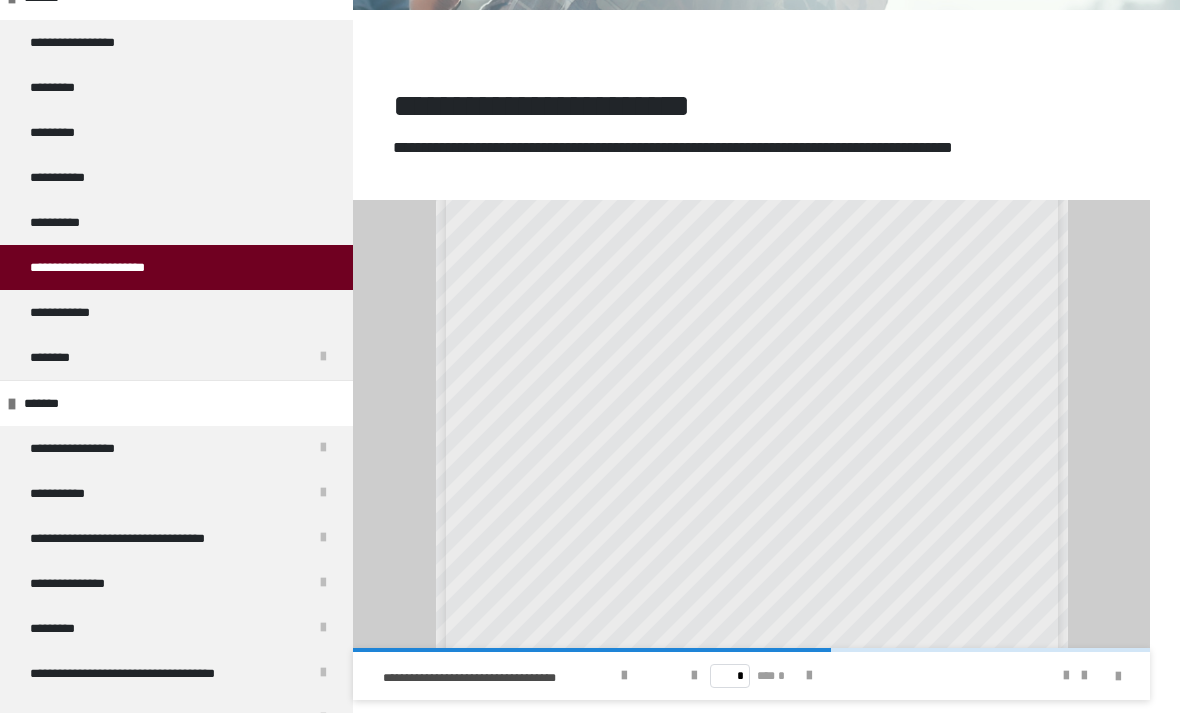 click on "**********" at bounding box center [70, 312] 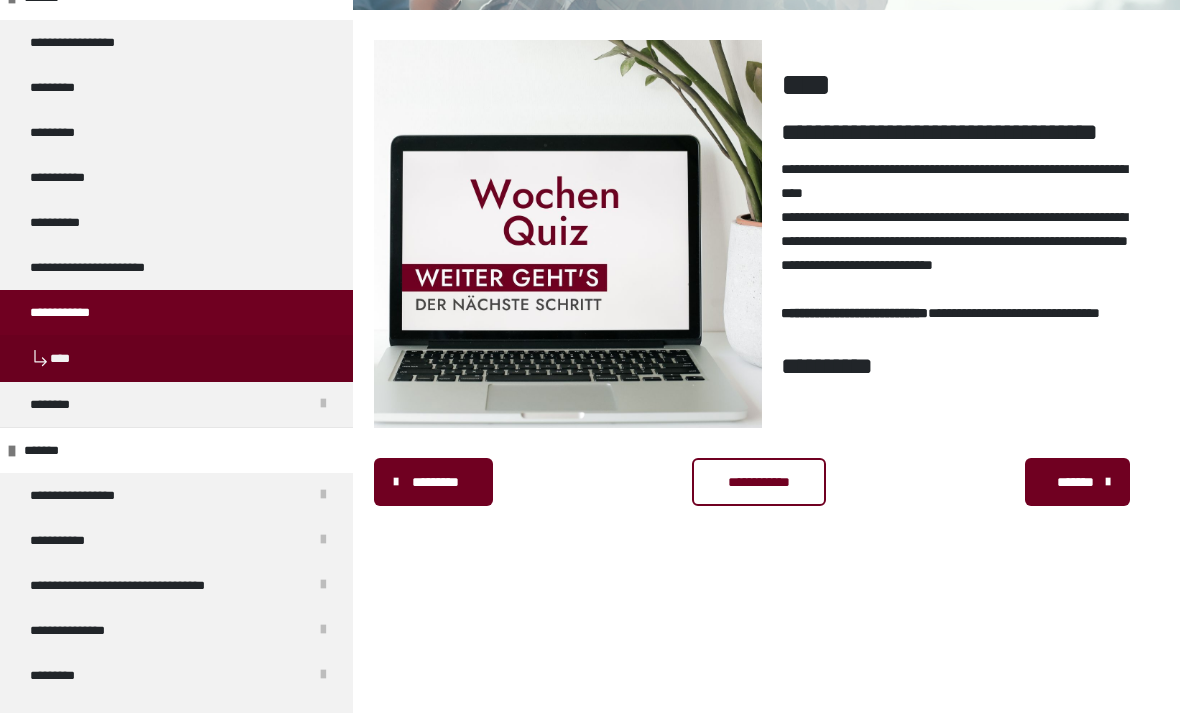 click on "**********" at bounding box center (759, 482) 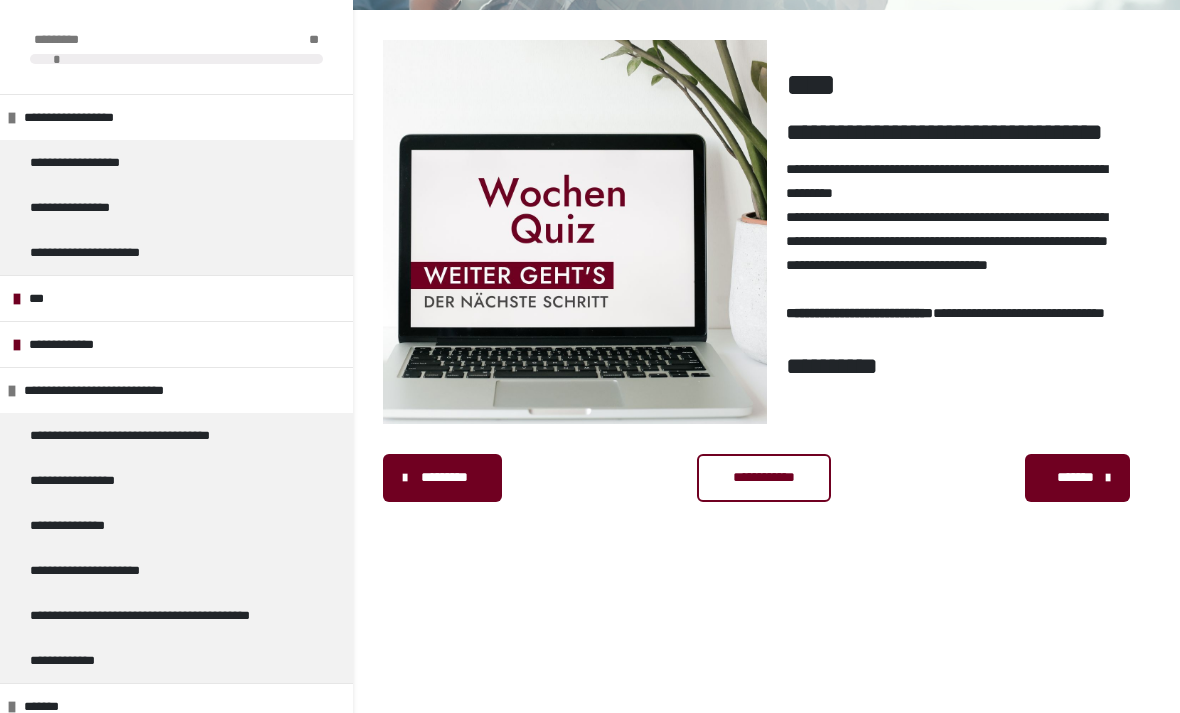 scroll, scrollTop: 0, scrollLeft: 0, axis: both 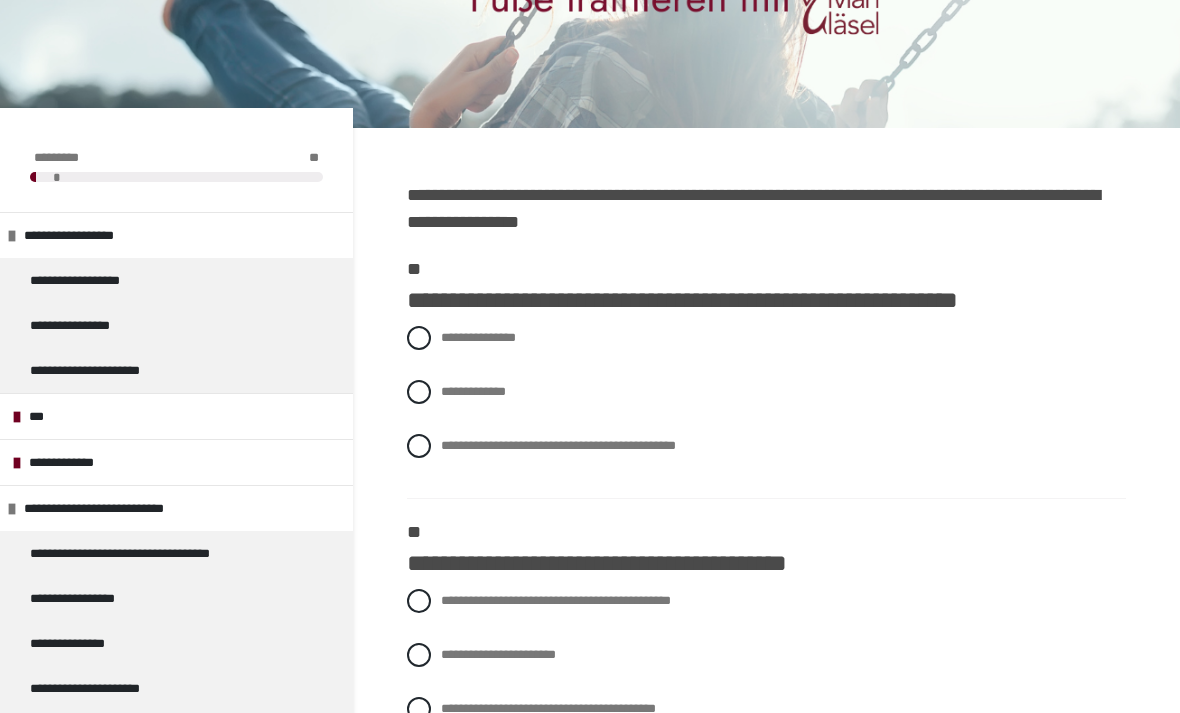 click at bounding box center (419, 447) 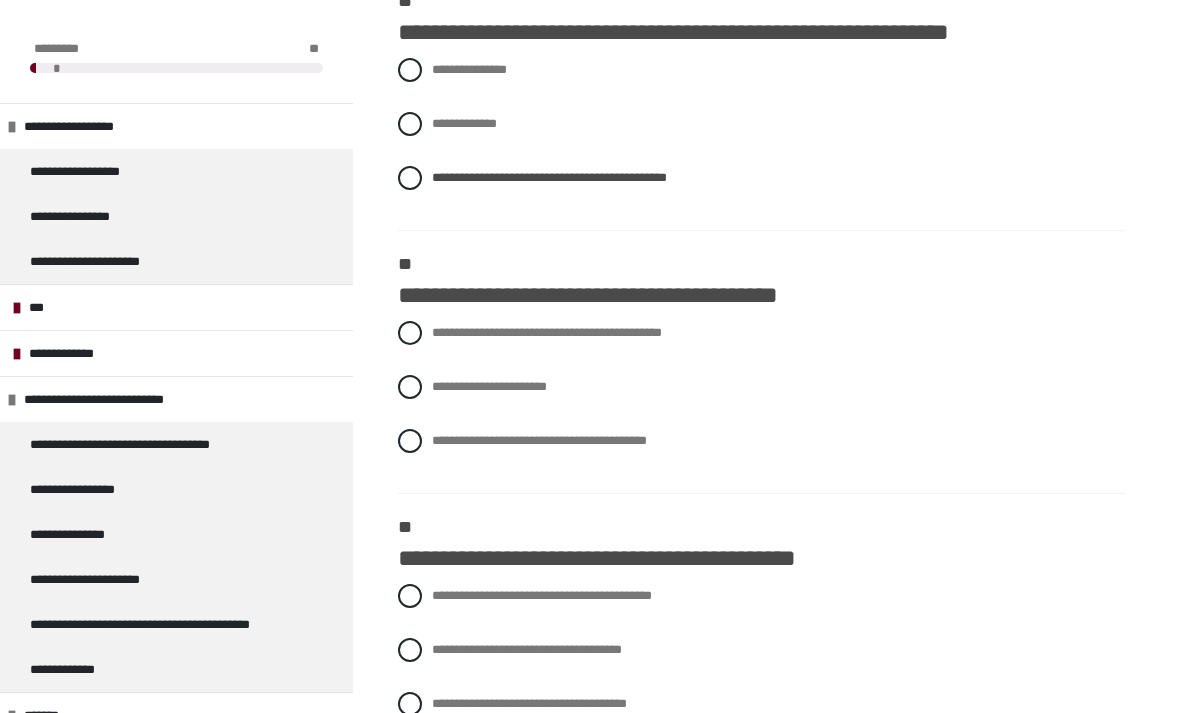 scroll, scrollTop: 420, scrollLeft: 0, axis: vertical 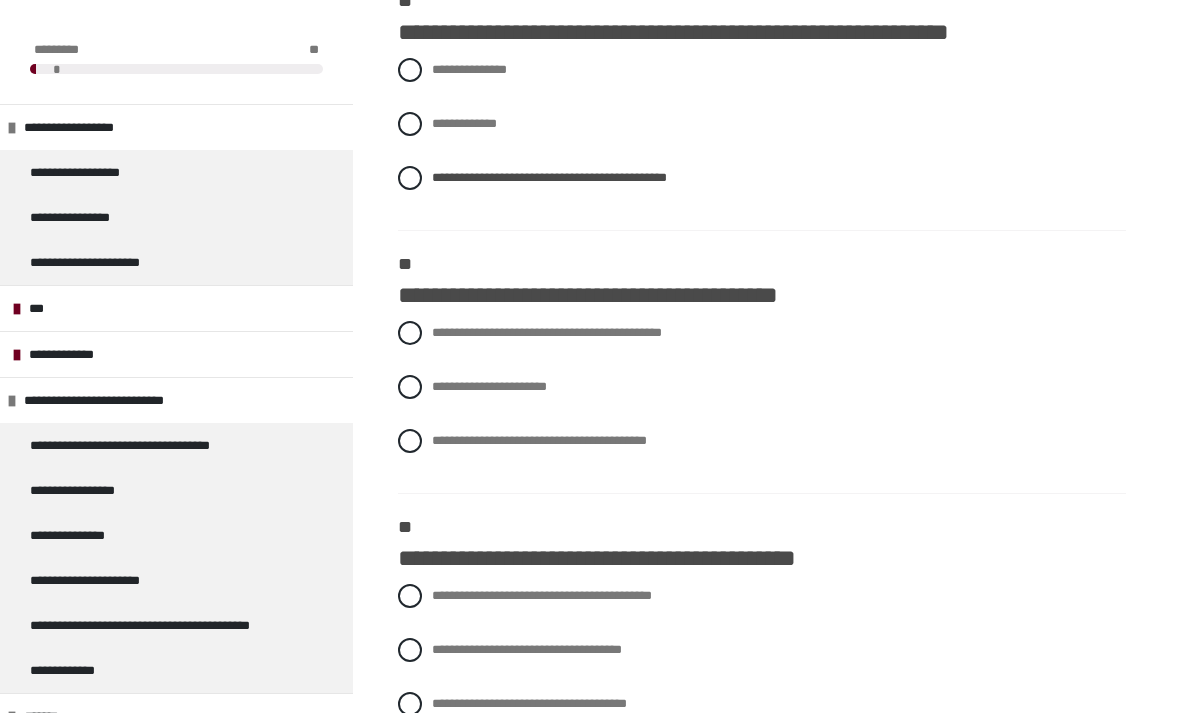 click on "**********" at bounding box center (762, 333) 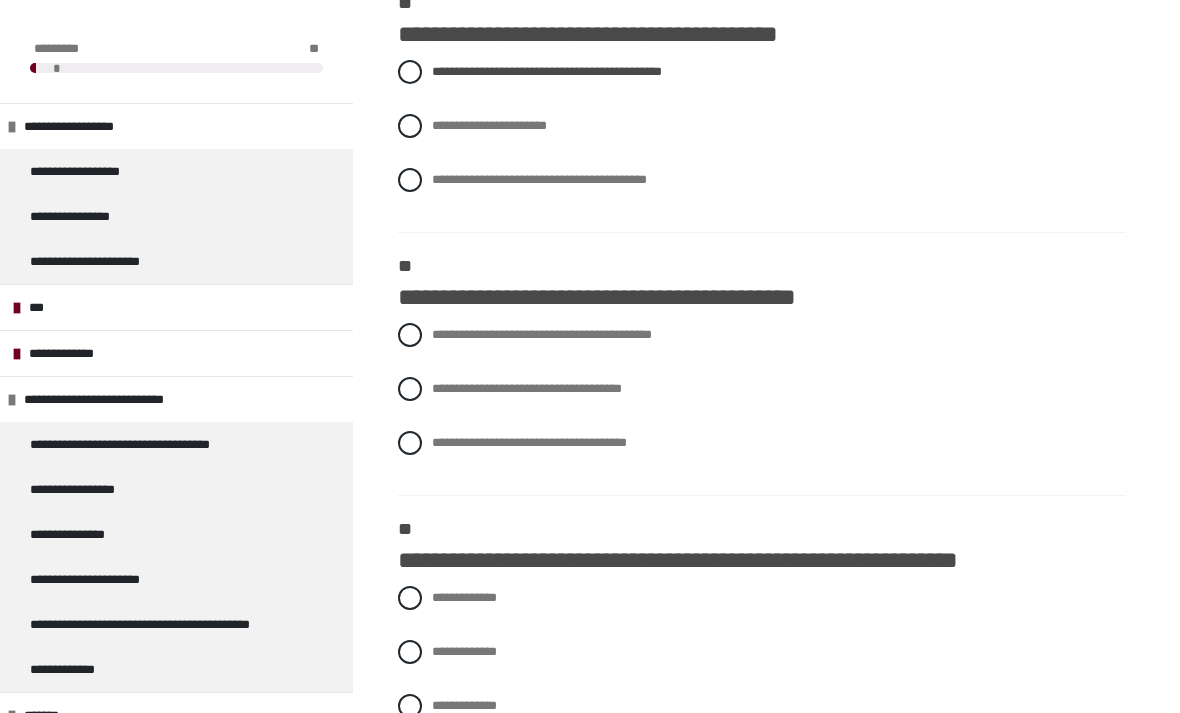scroll, scrollTop: 681, scrollLeft: 0, axis: vertical 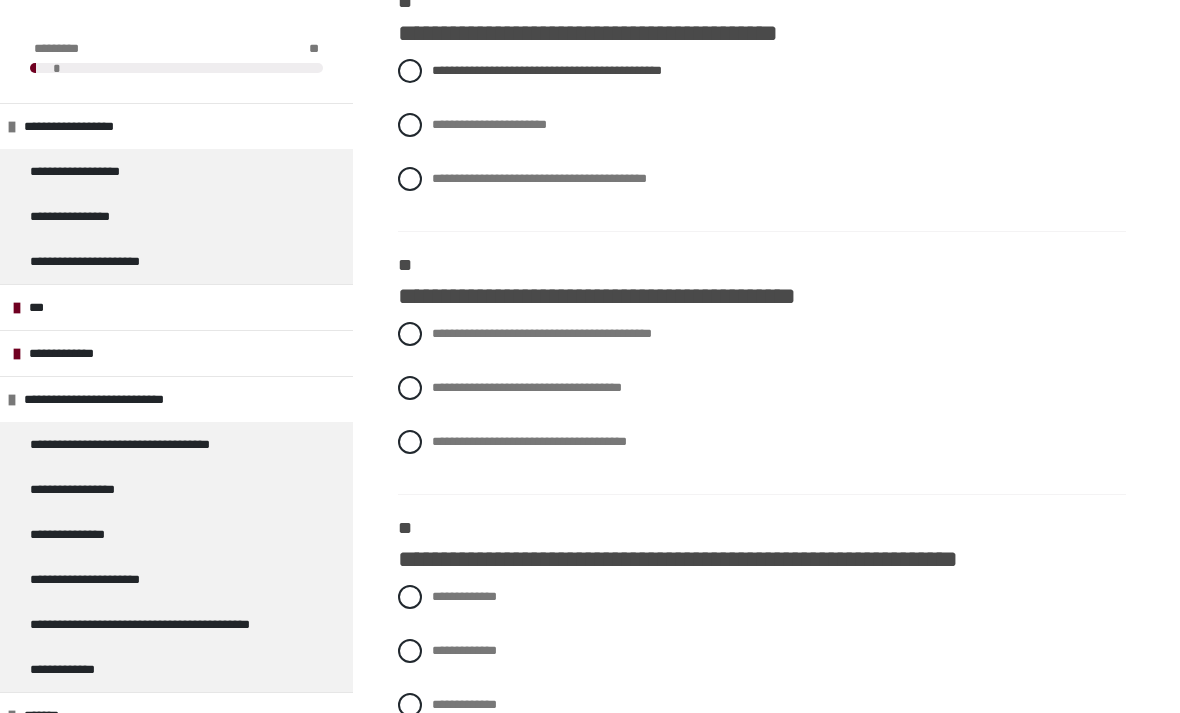 click at bounding box center [410, 389] 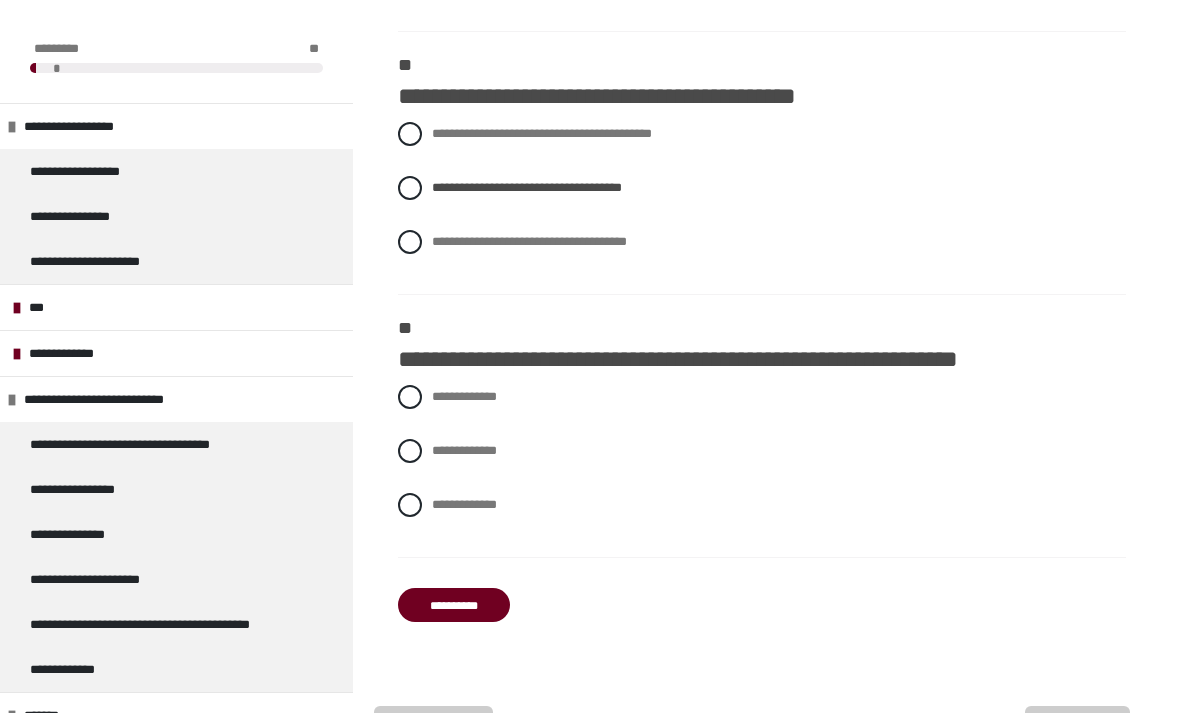 scroll, scrollTop: 882, scrollLeft: 0, axis: vertical 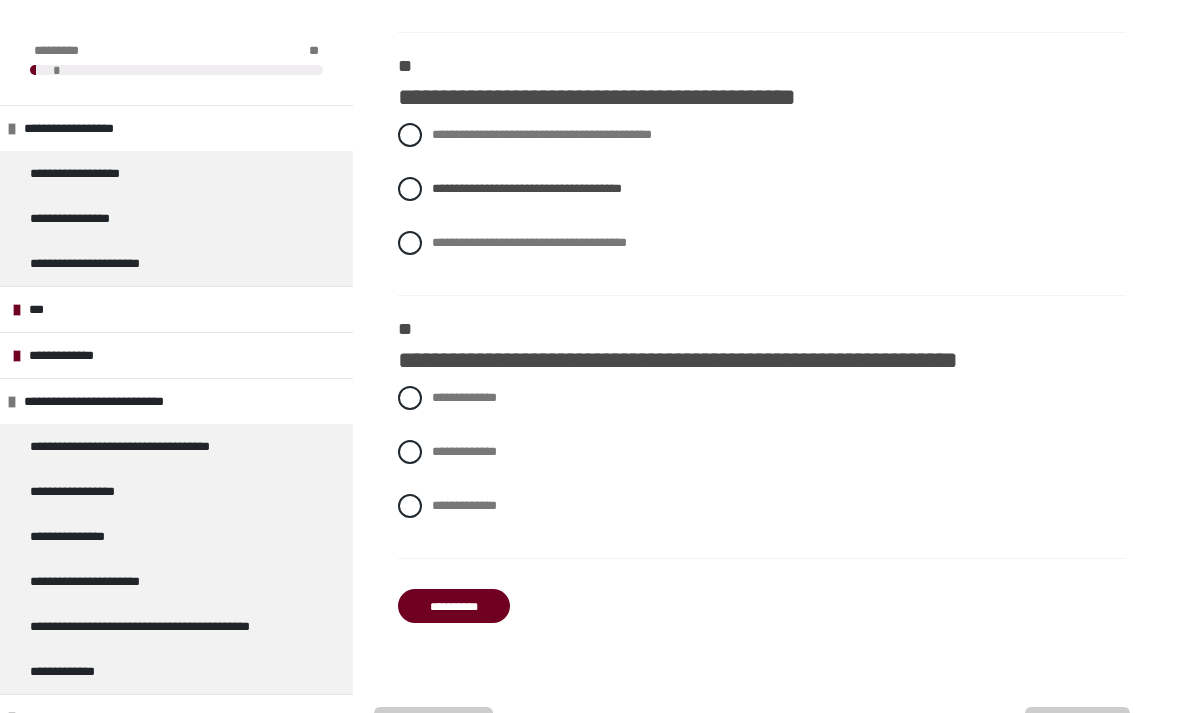click at bounding box center [410, 397] 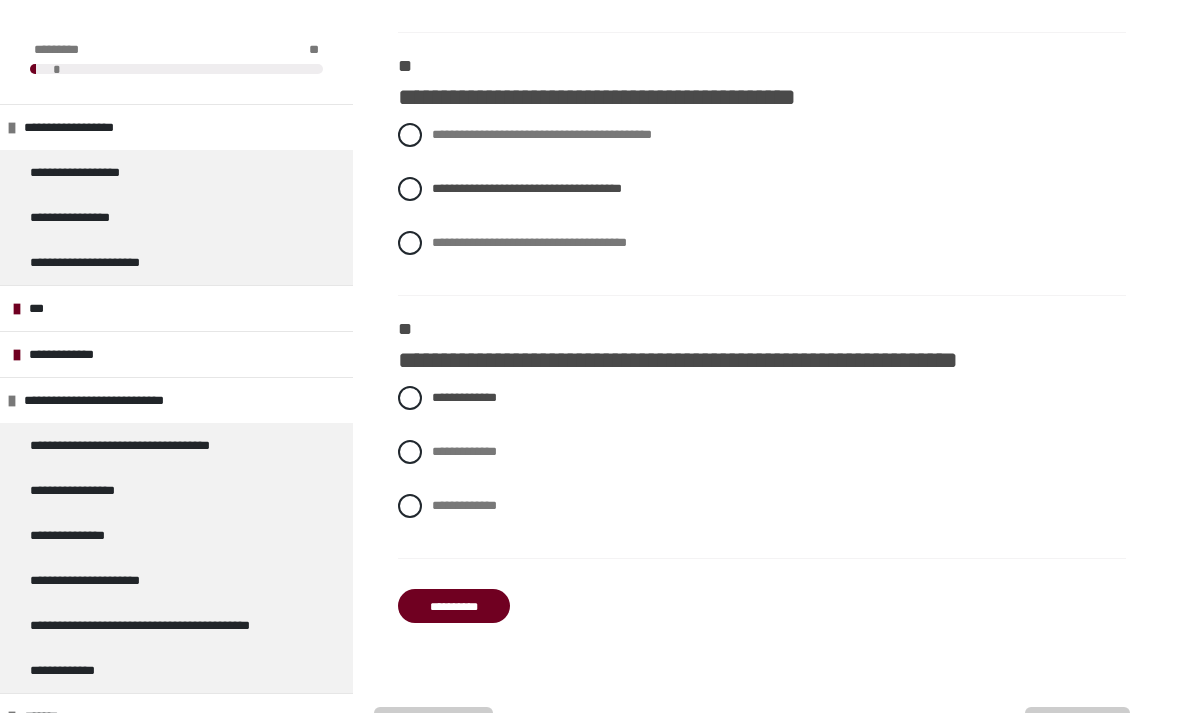 click on "**********" at bounding box center (454, 606) 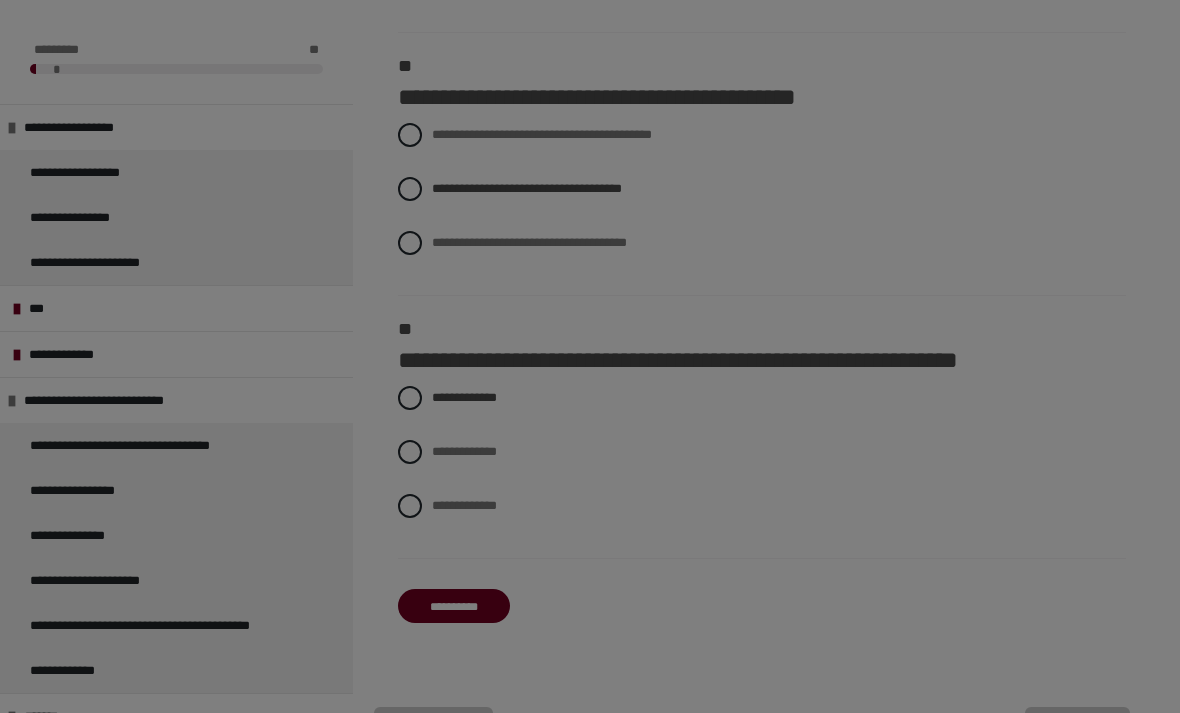scroll, scrollTop: 340, scrollLeft: 0, axis: vertical 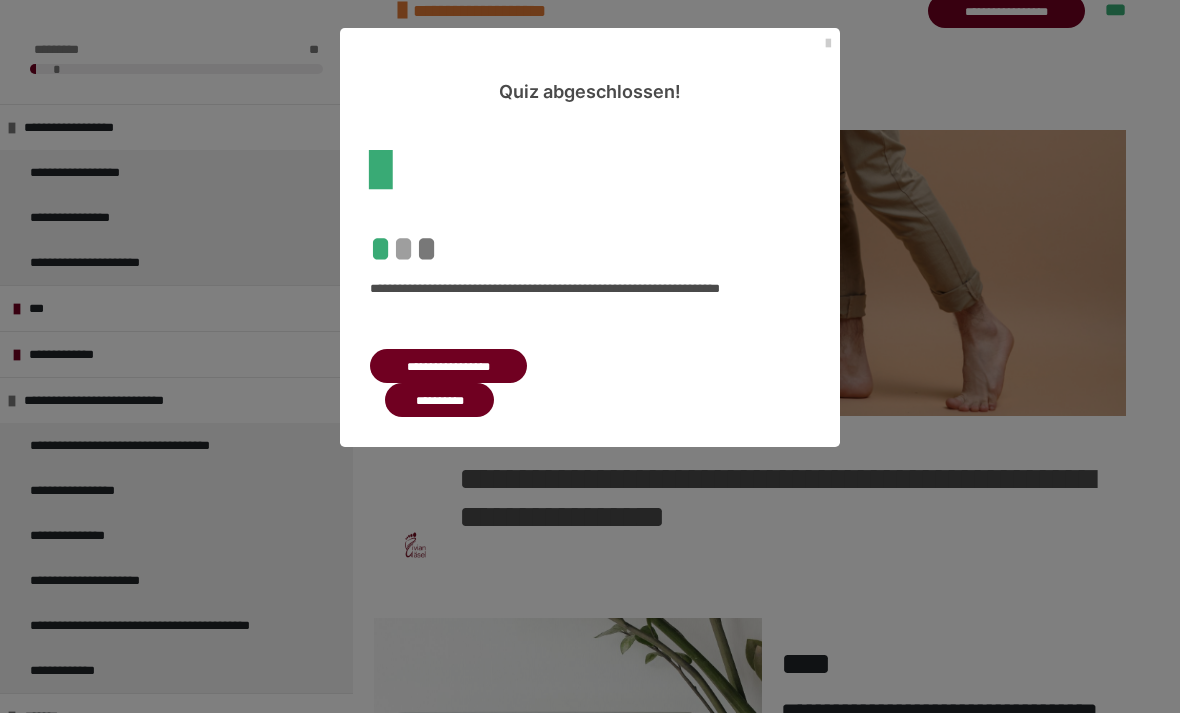 click on "**********" at bounding box center (439, 400) 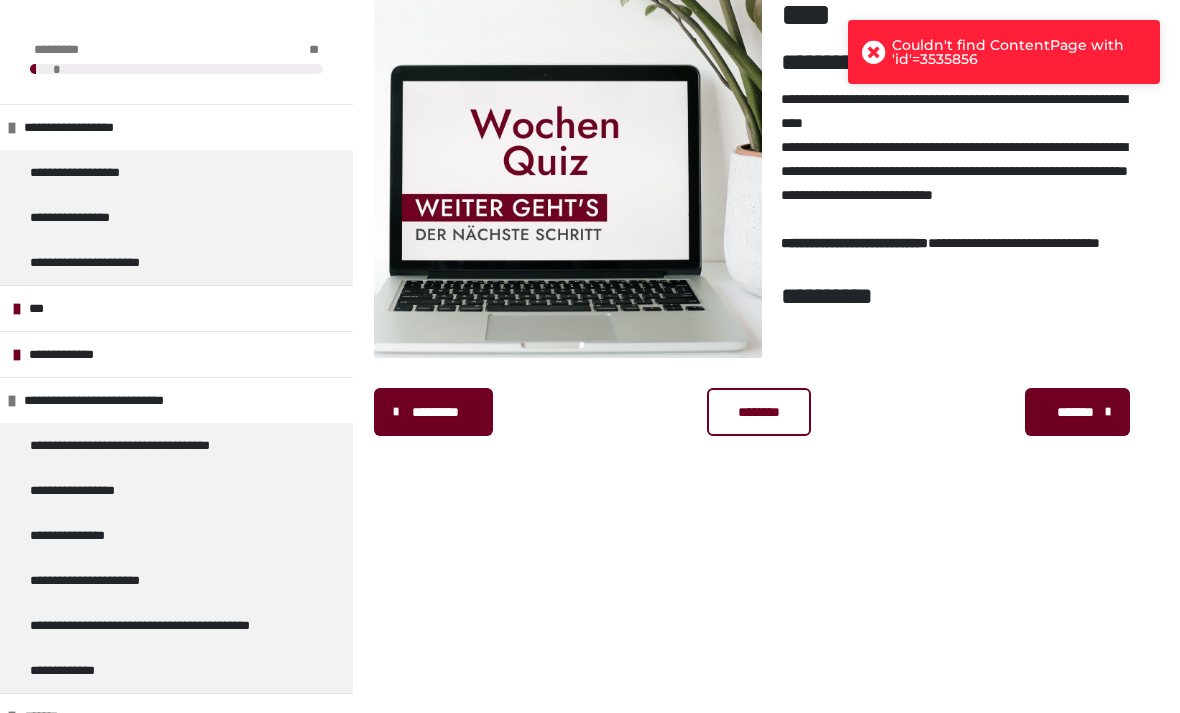 scroll, scrollTop: 365, scrollLeft: 0, axis: vertical 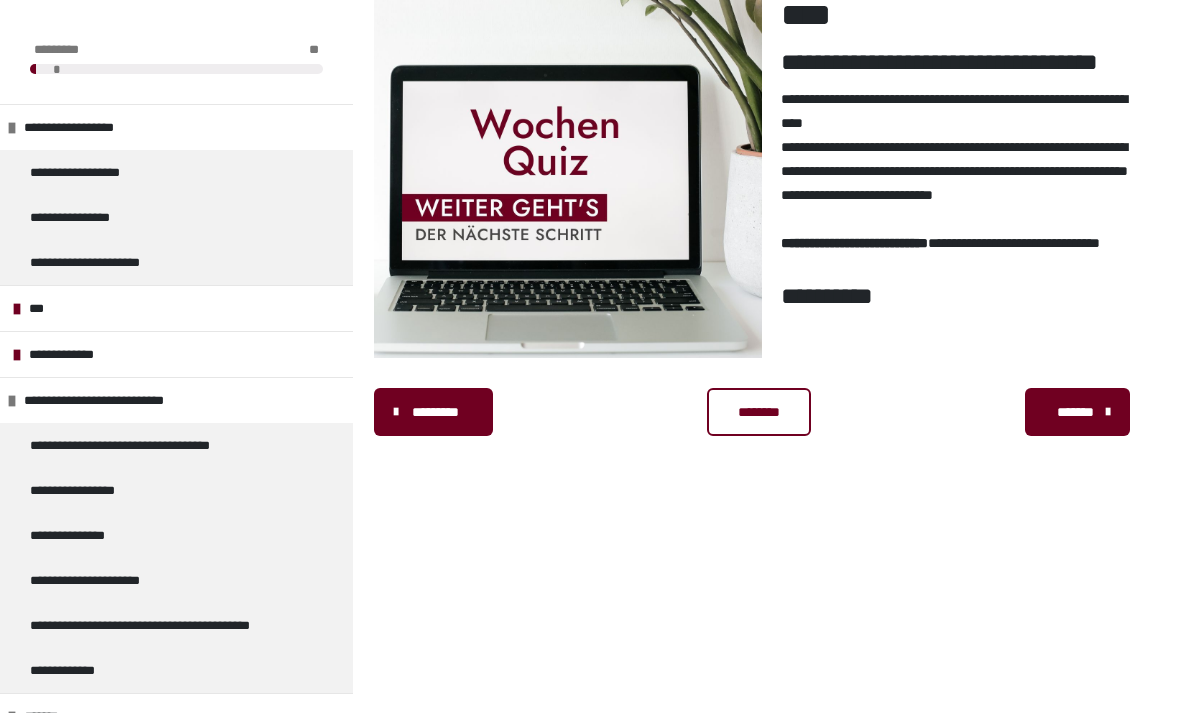 click on "Couldn't find ContentPage with 'id'=3535856" at bounding box center (1004, 60) 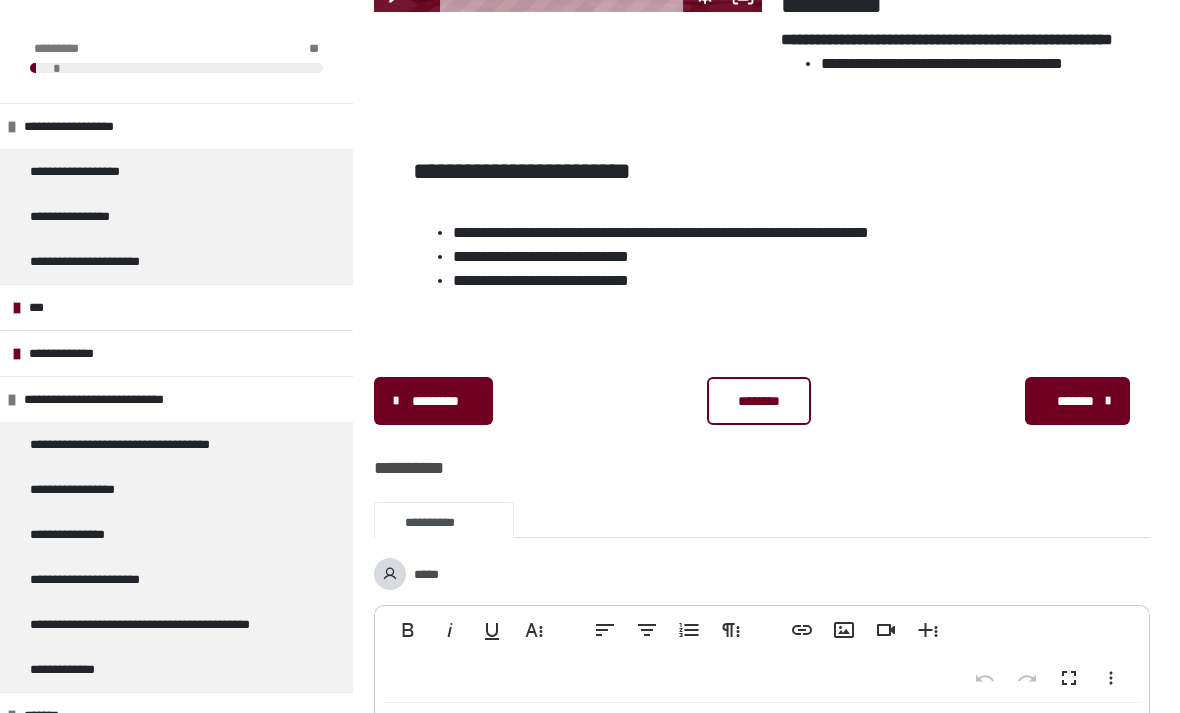 scroll, scrollTop: 615, scrollLeft: 0, axis: vertical 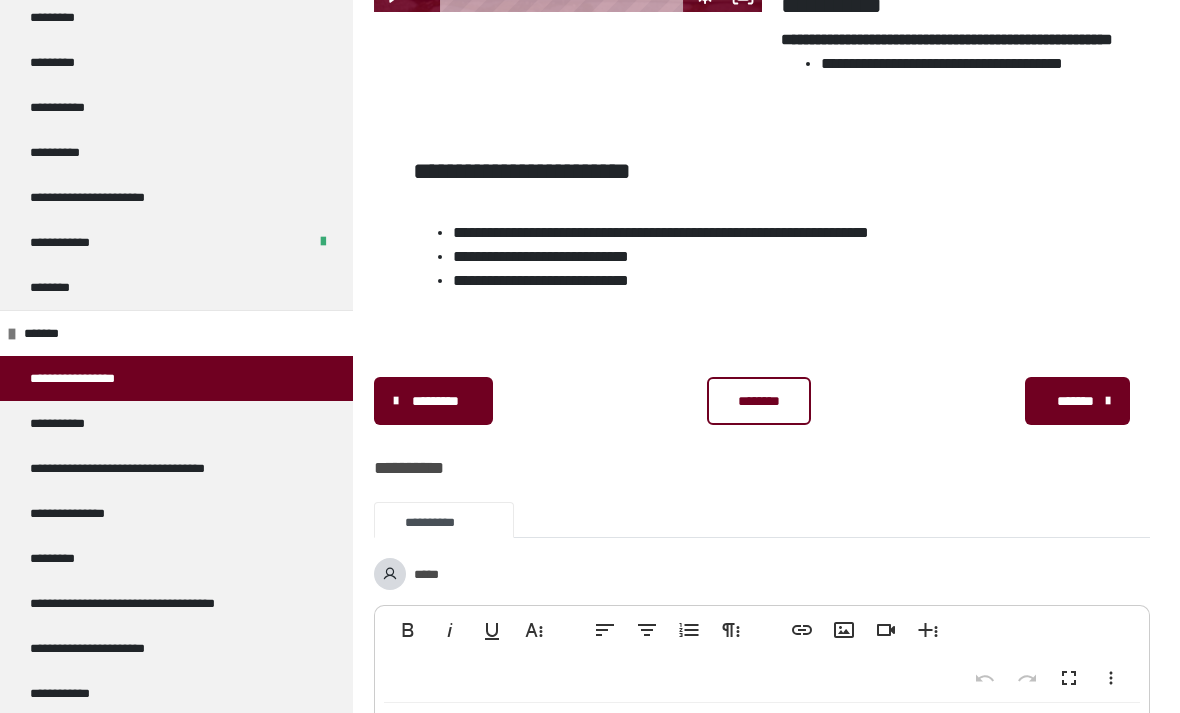 click on "**********" at bounding box center [83, 378] 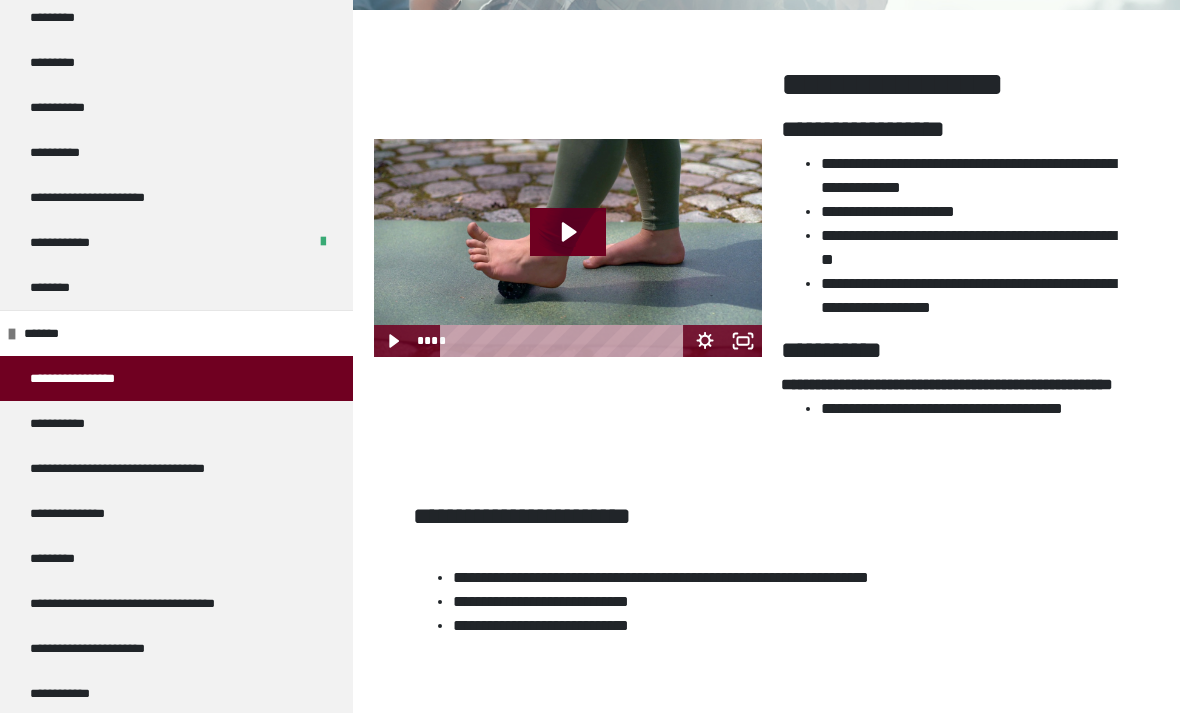 click 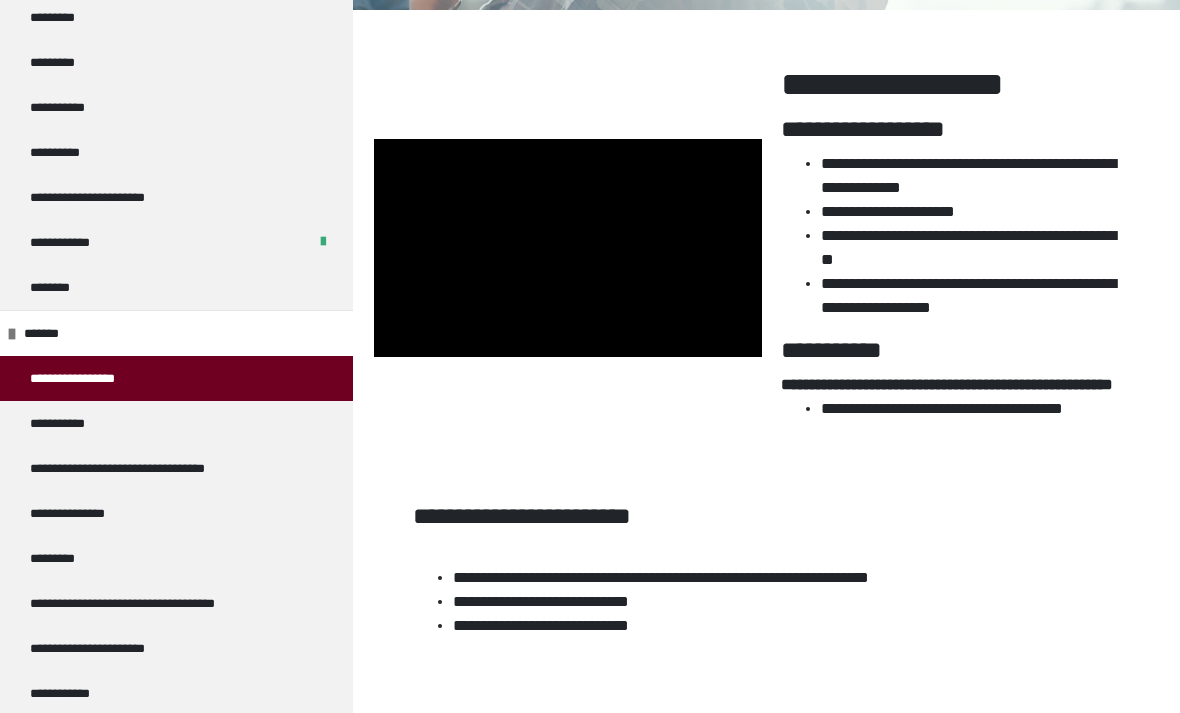 click on "**********" at bounding box center [62, 423] 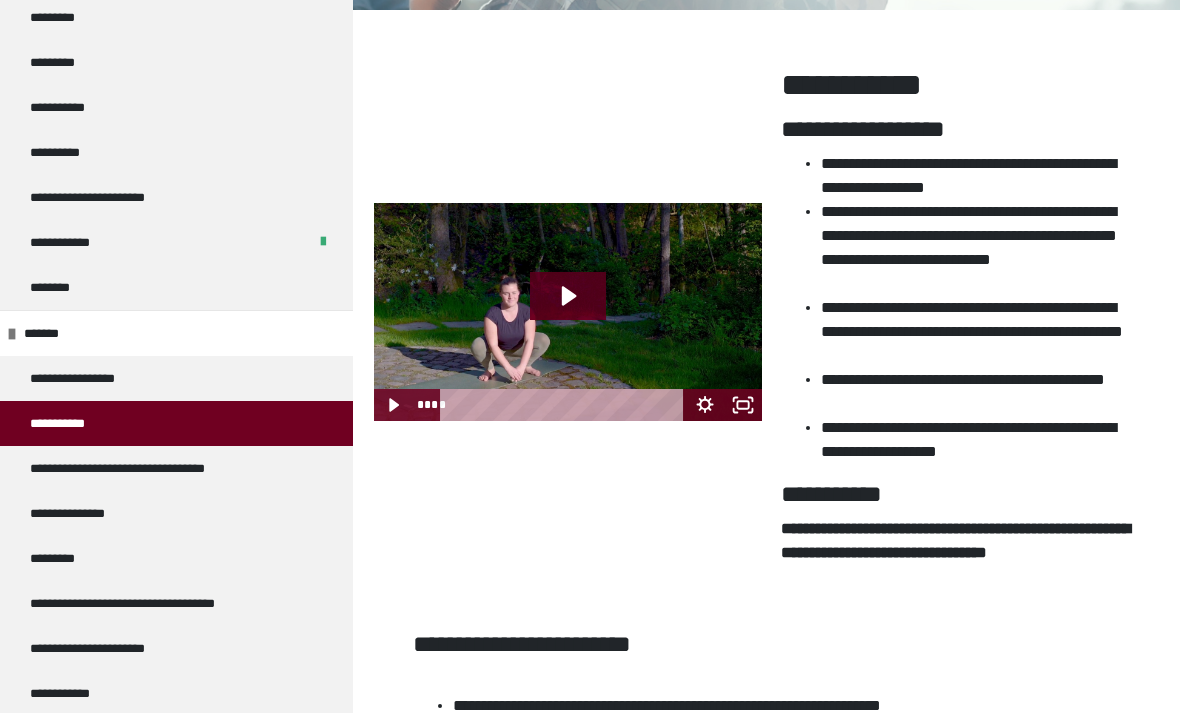 click on "**********" at bounding box center [129, 468] 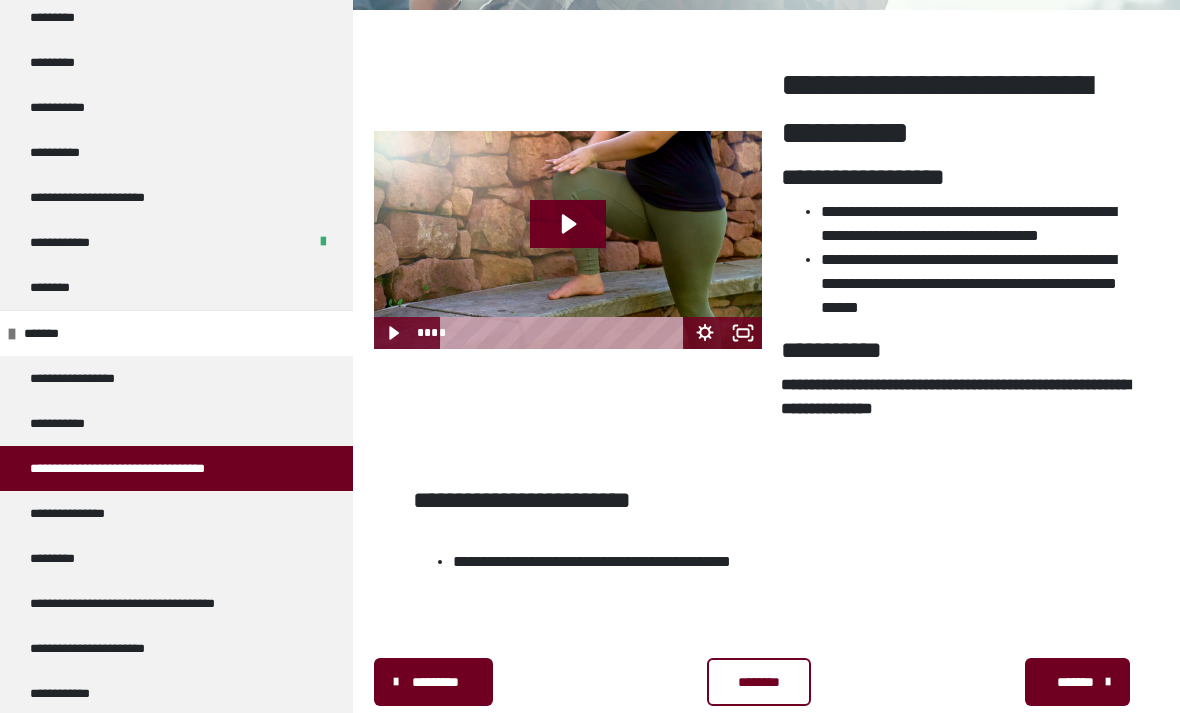 click on "**********" at bounding box center (74, 513) 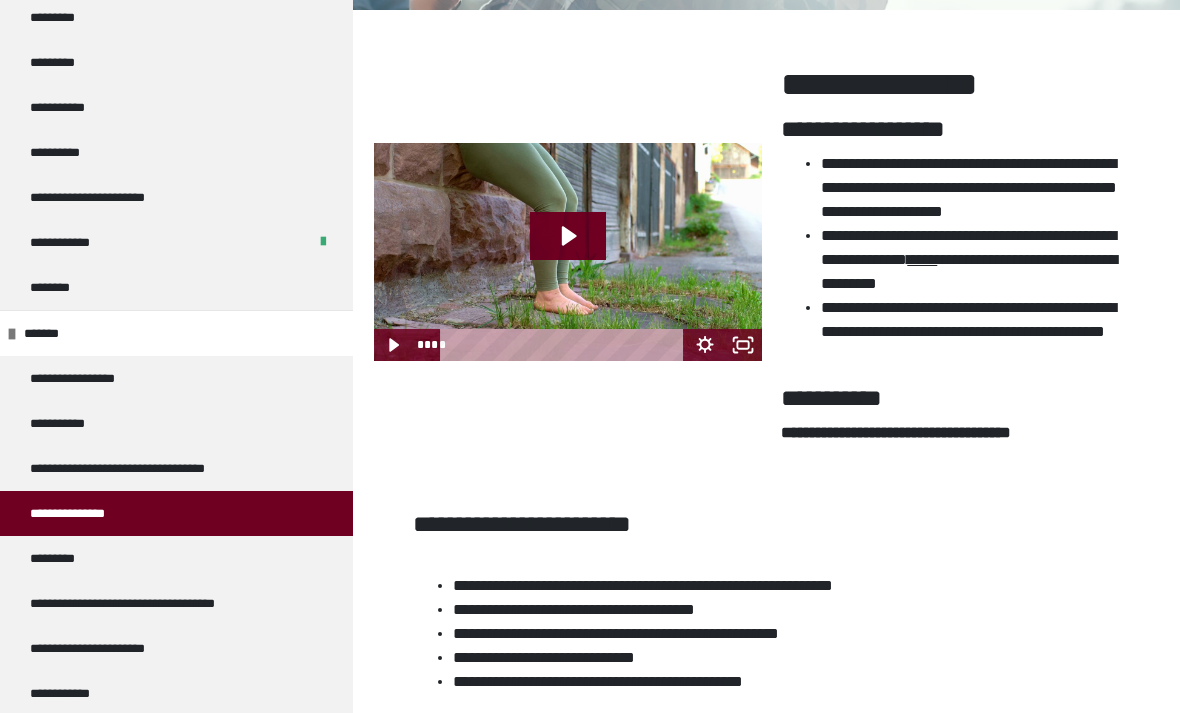 click 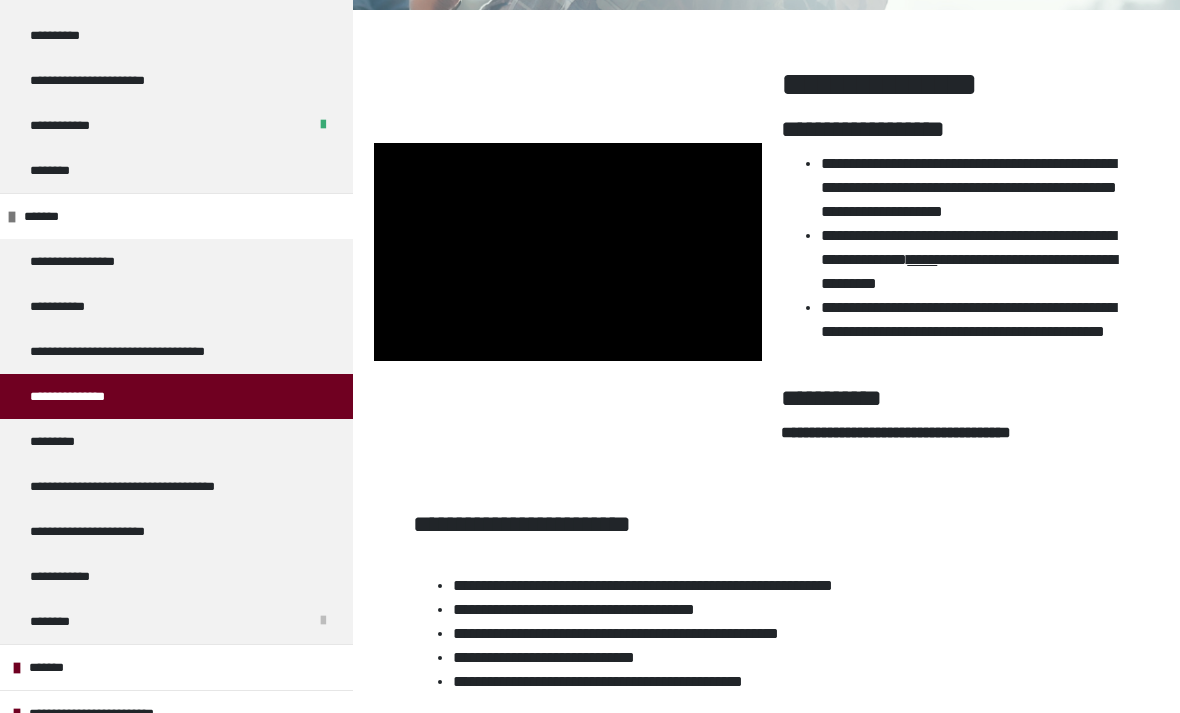 scroll, scrollTop: 906, scrollLeft: 0, axis: vertical 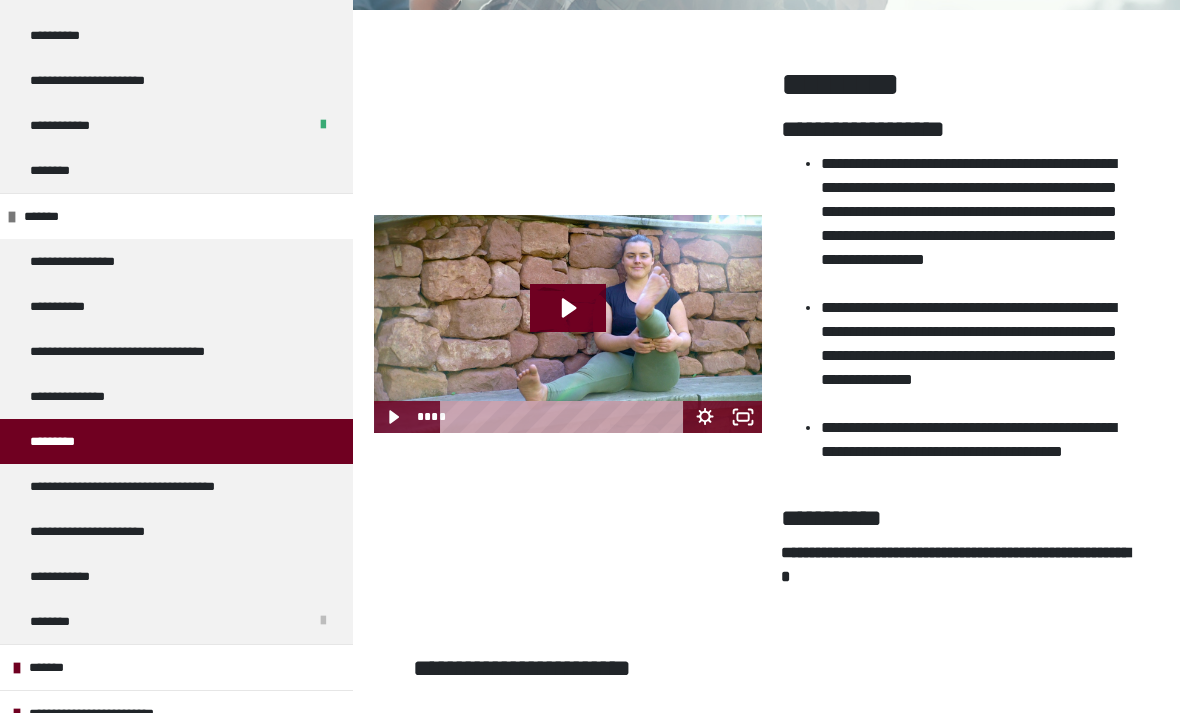 click 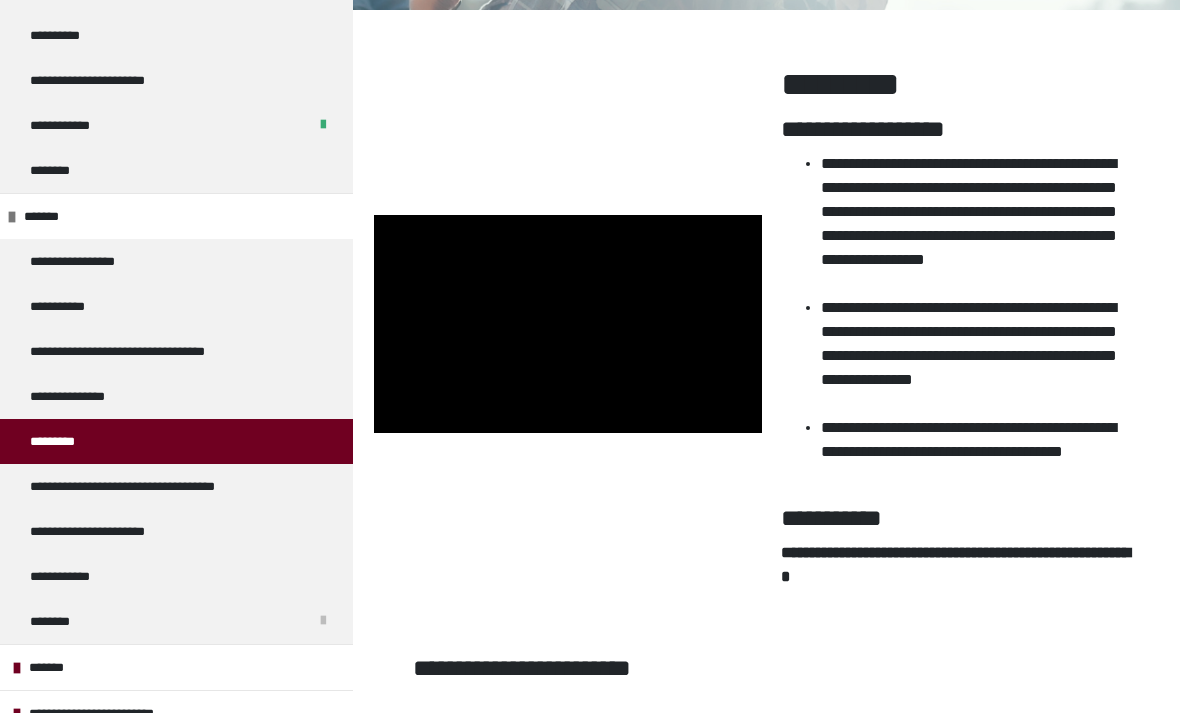 click on "**********" at bounding box center [146, 486] 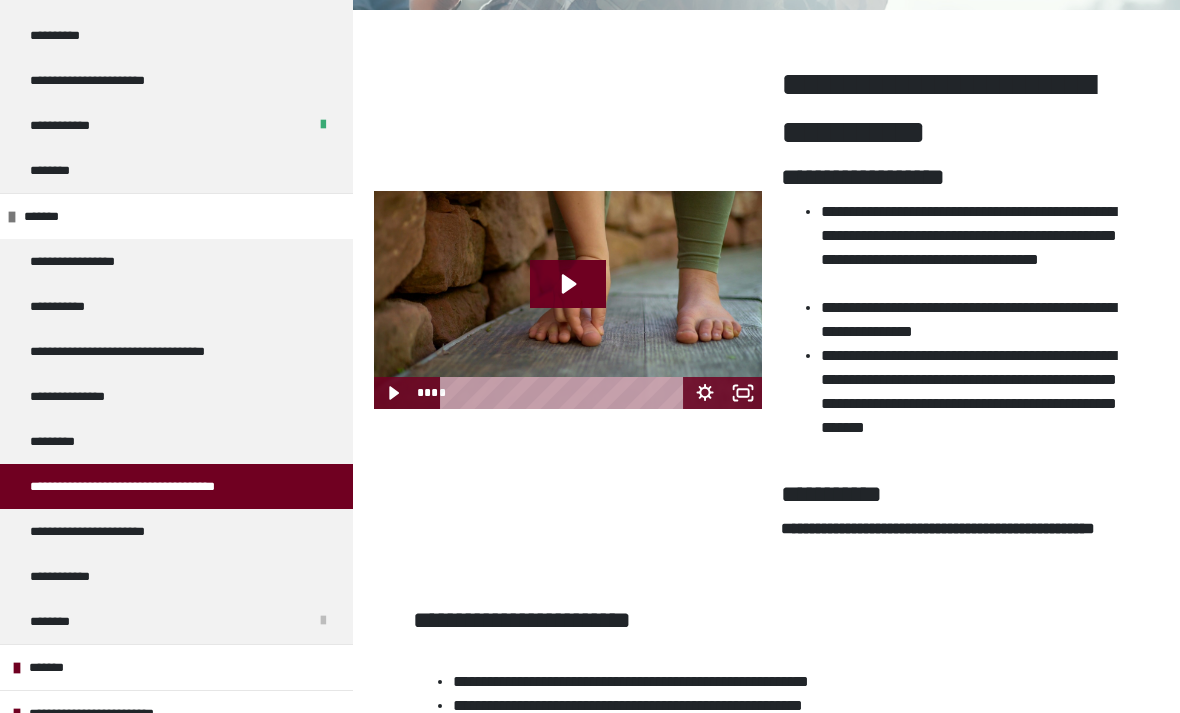 click 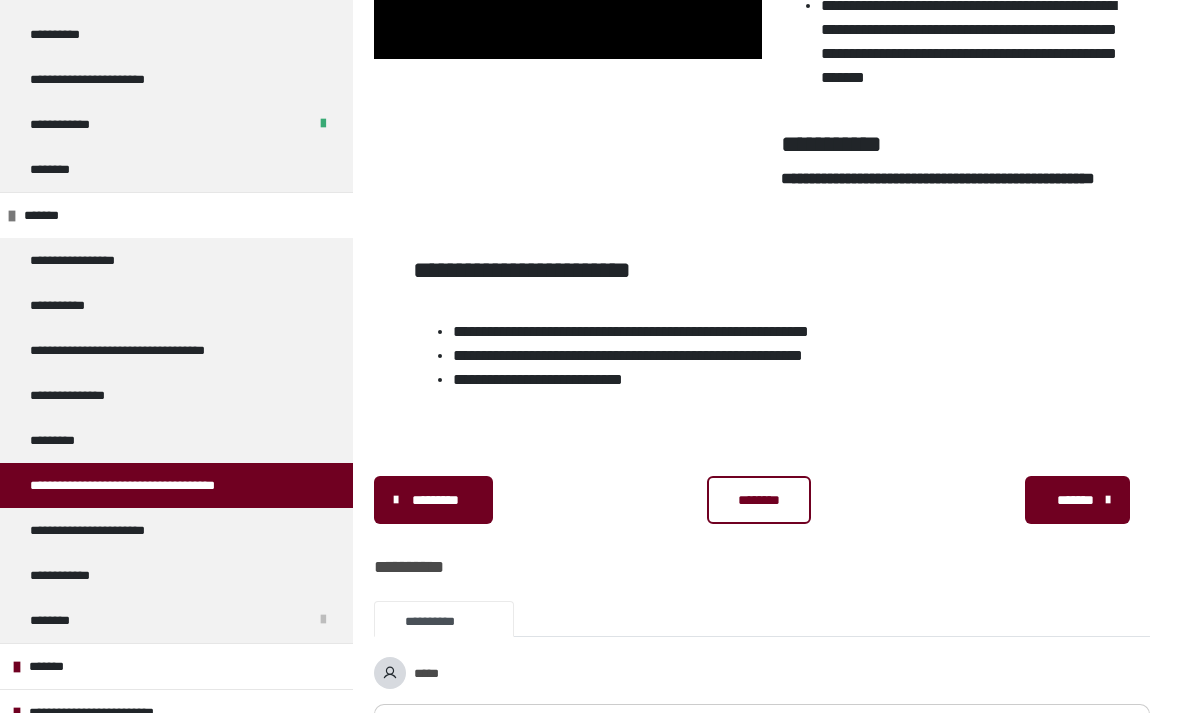 scroll, scrollTop: 621, scrollLeft: 0, axis: vertical 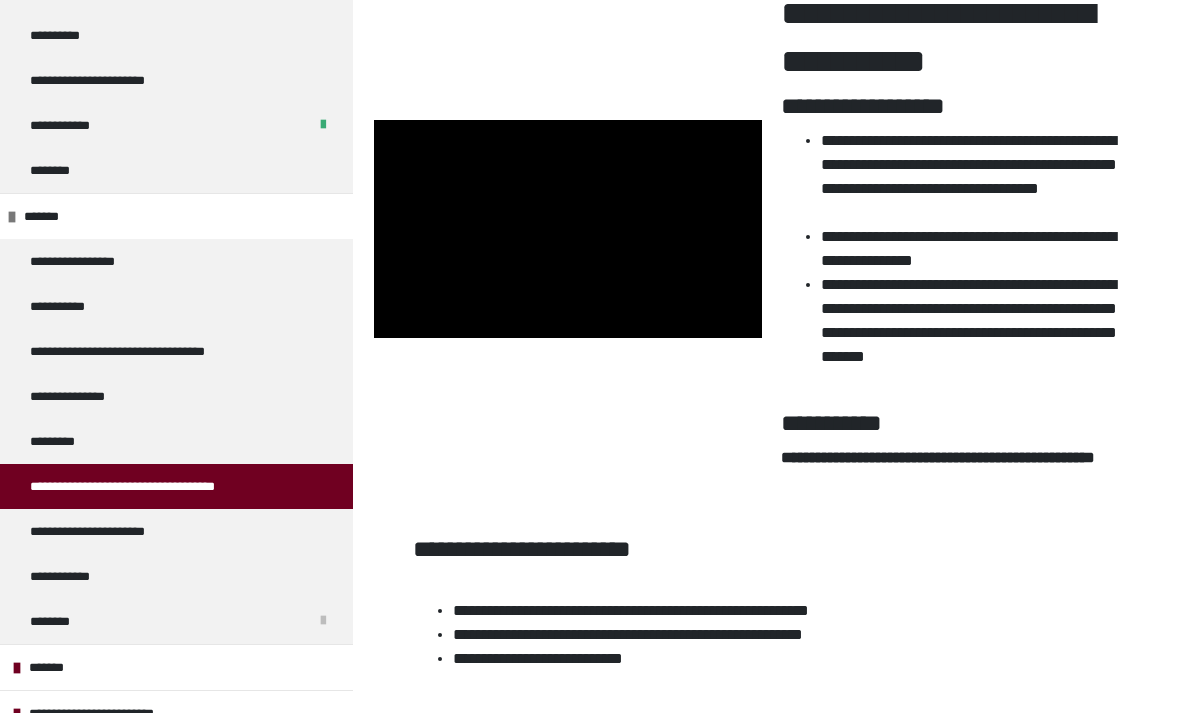 click on "**********" at bounding box center [70, 576] 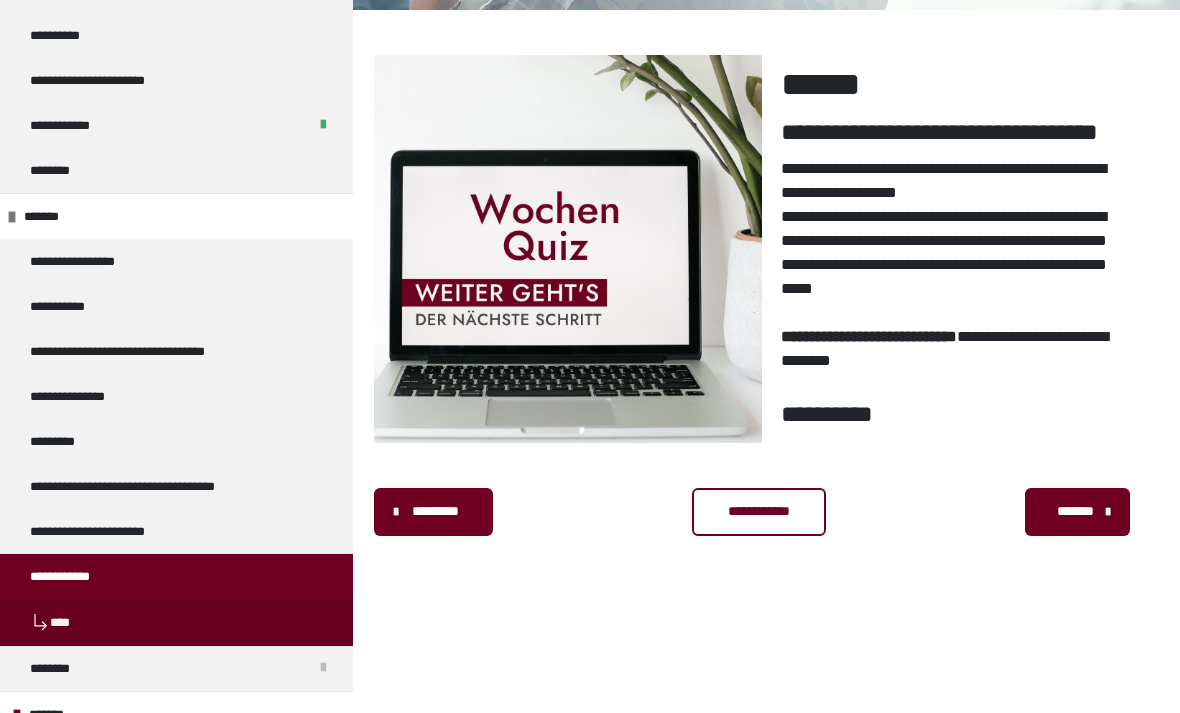 click on "**********" at bounding box center [759, 512] 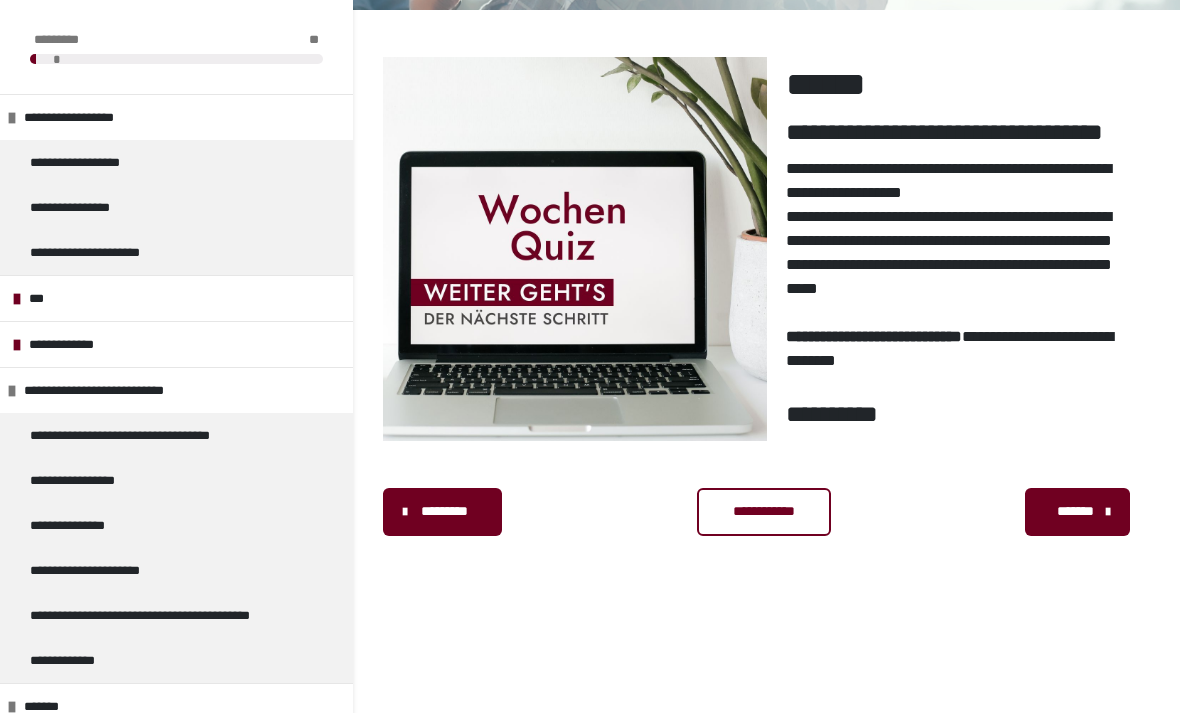 scroll, scrollTop: 0, scrollLeft: 0, axis: both 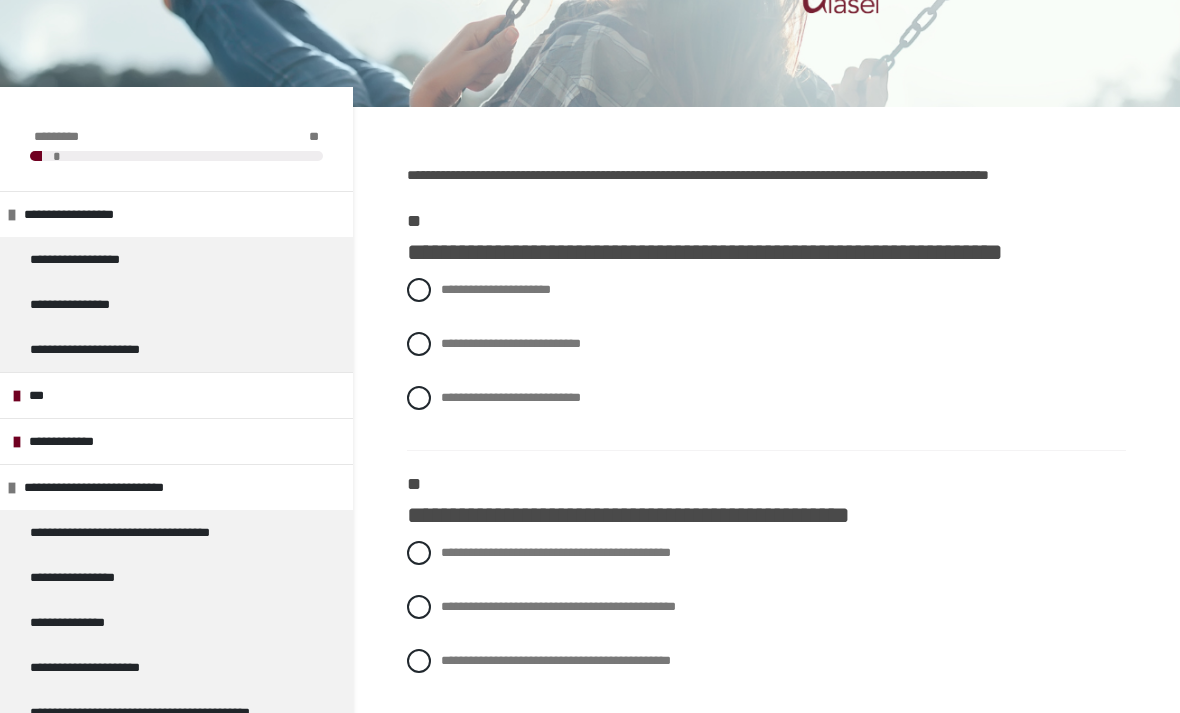 click on "**********" at bounding box center (766, 344) 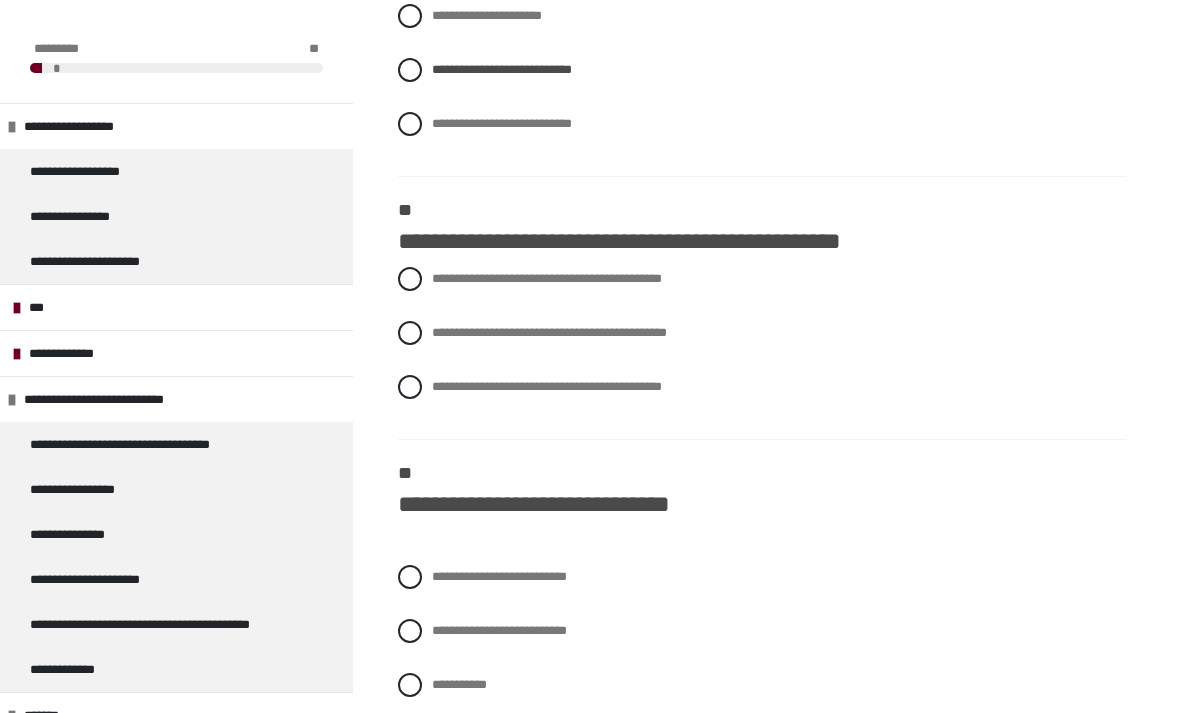 scroll, scrollTop: 447, scrollLeft: 0, axis: vertical 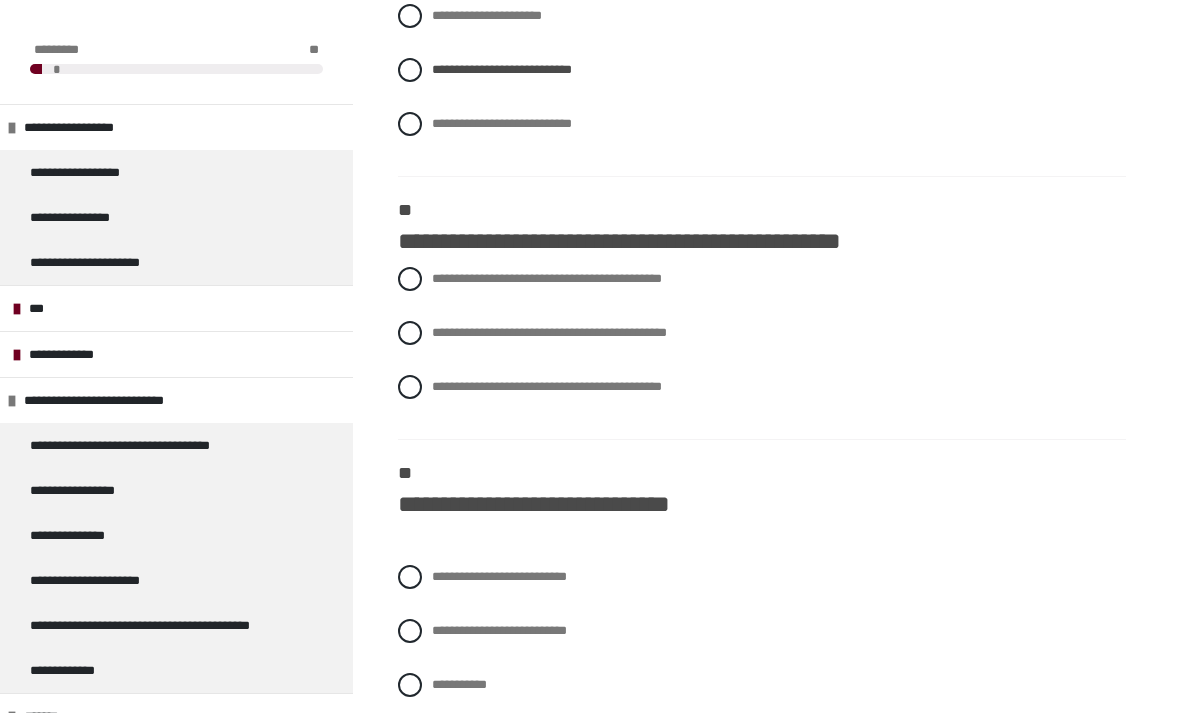 click at bounding box center [410, 387] 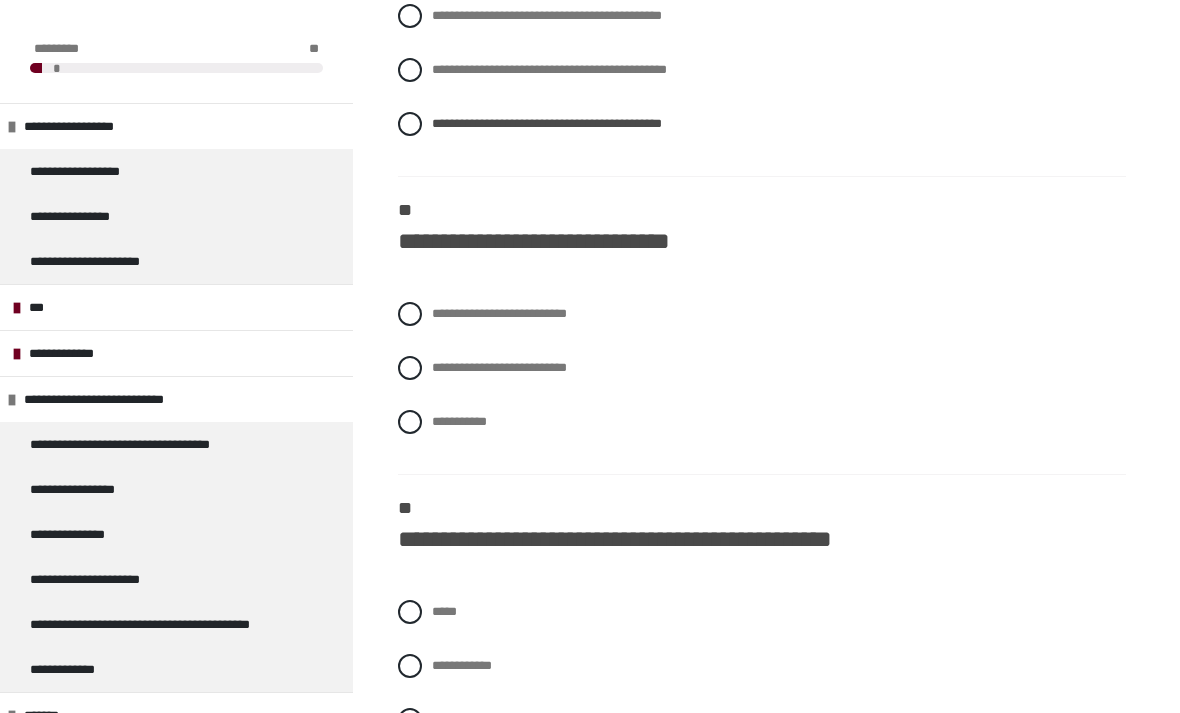 scroll, scrollTop: 710, scrollLeft: 0, axis: vertical 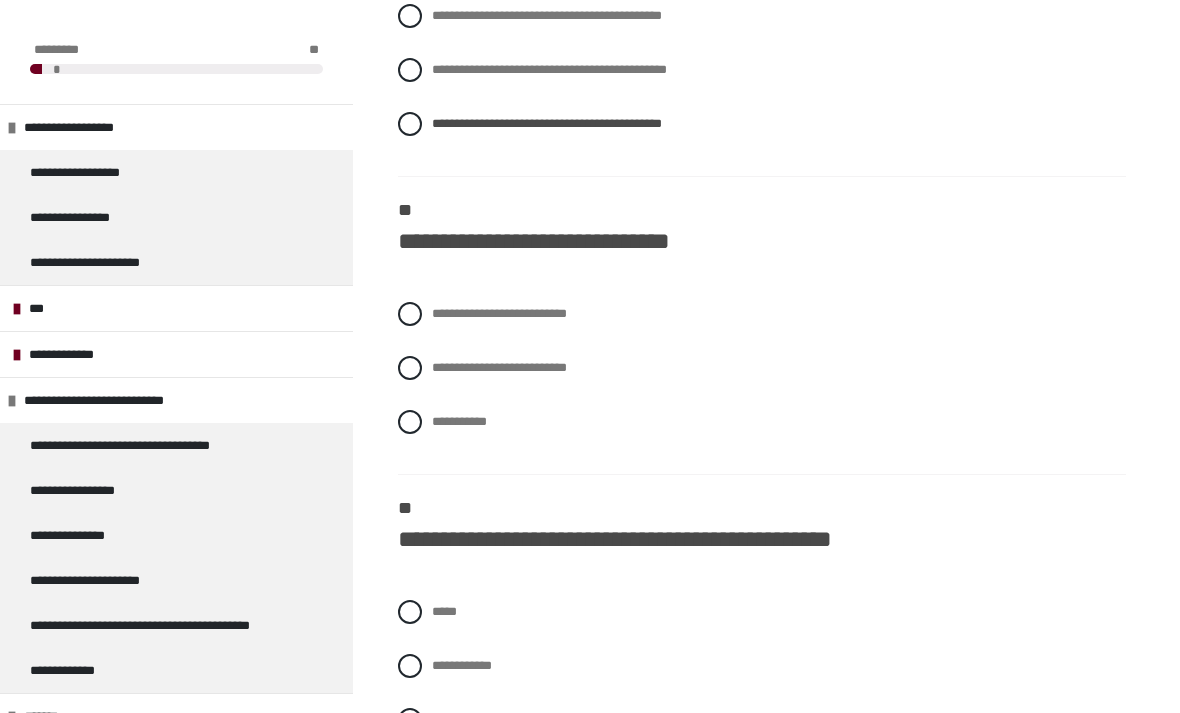 click on "**********" at bounding box center (762, 422) 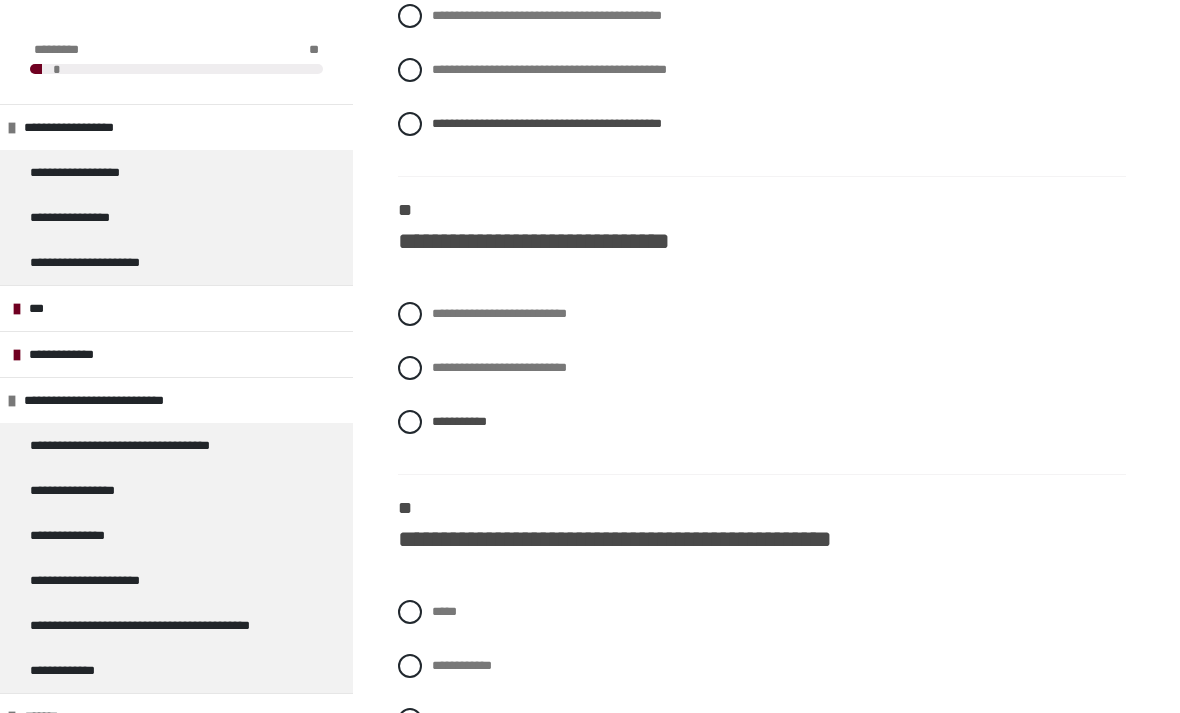 click on "**********" at bounding box center [762, 507] 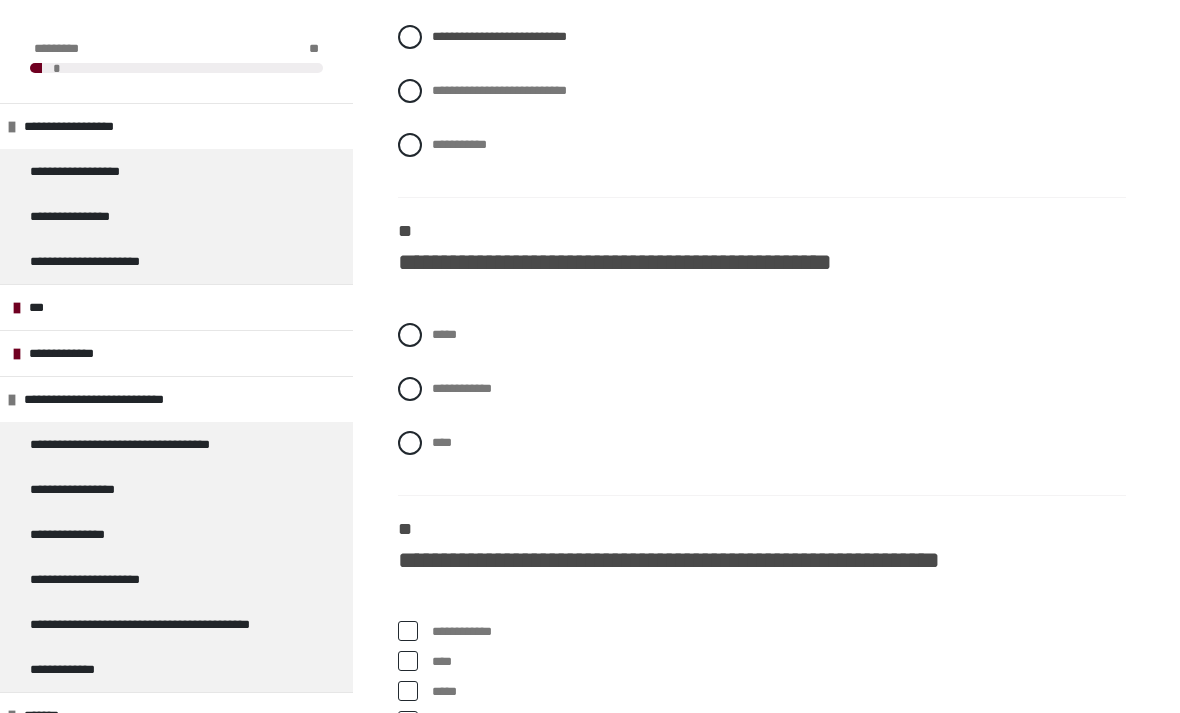 scroll, scrollTop: 987, scrollLeft: 0, axis: vertical 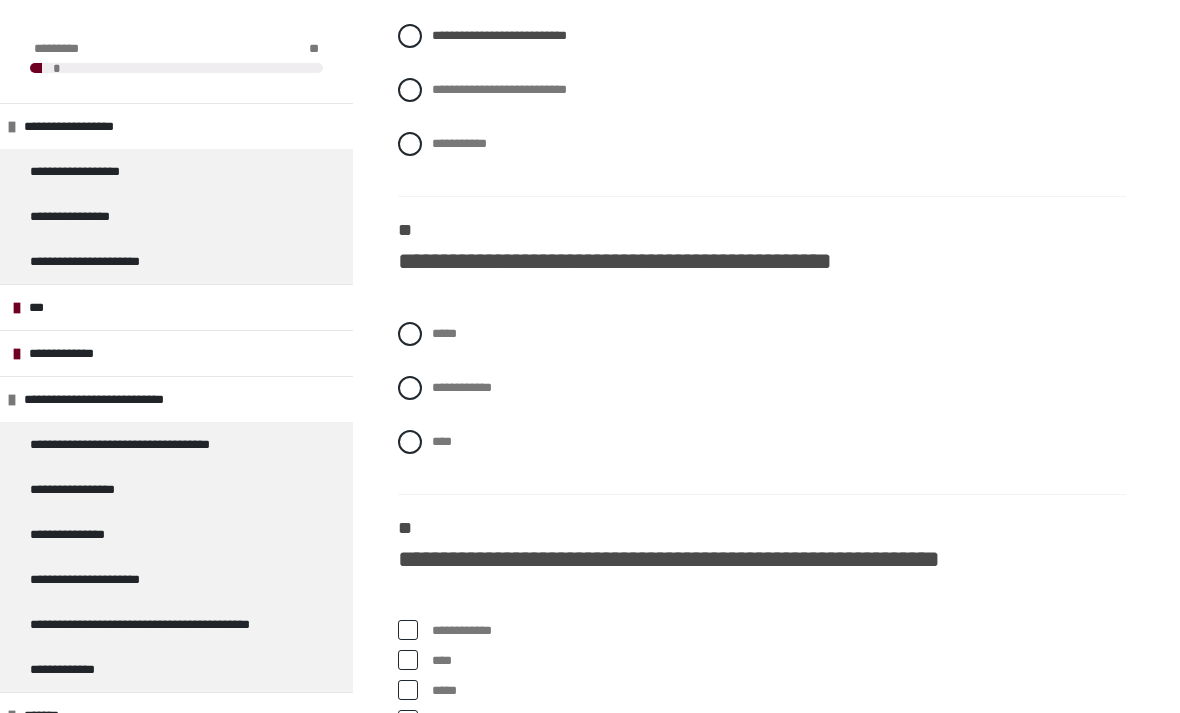 click on "****" at bounding box center (762, 443) 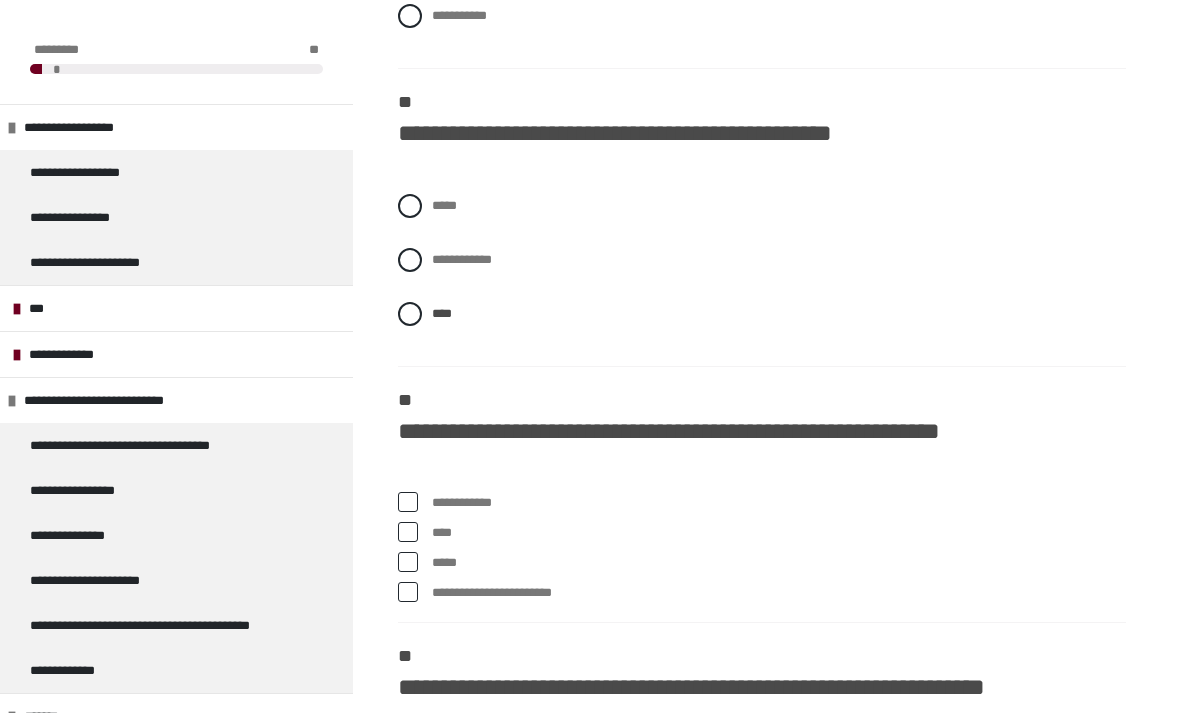 scroll, scrollTop: 1128, scrollLeft: 0, axis: vertical 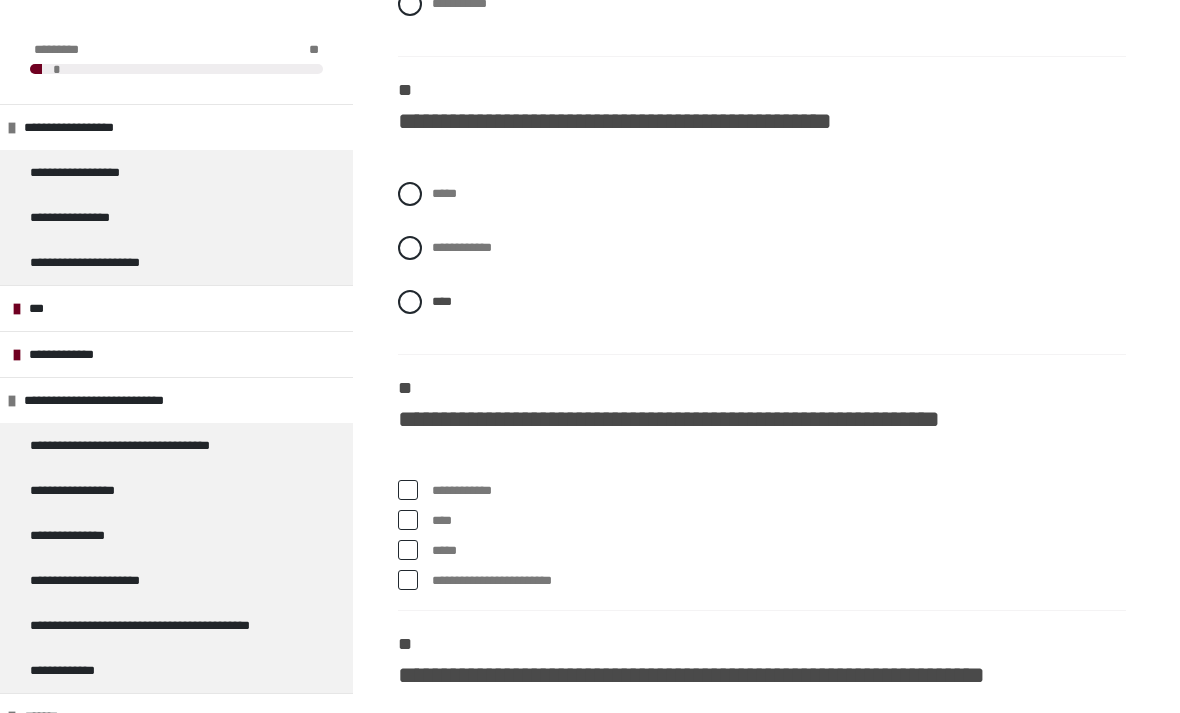 click at bounding box center [410, 248] 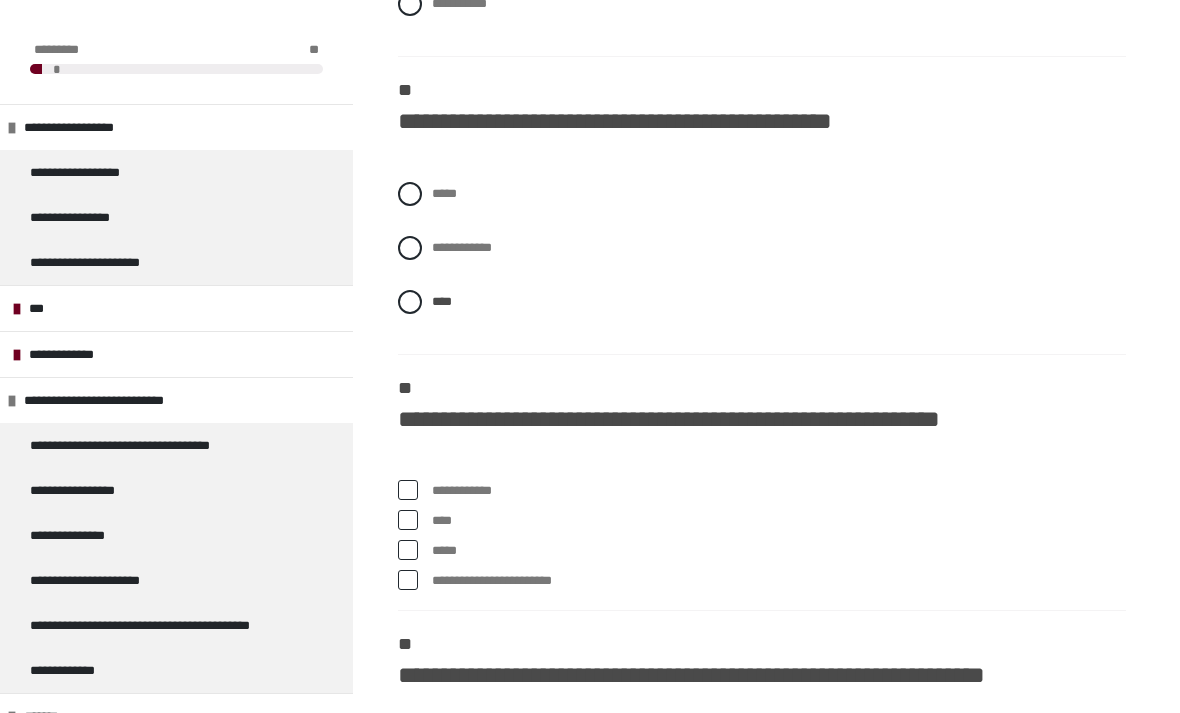 radio on "****" 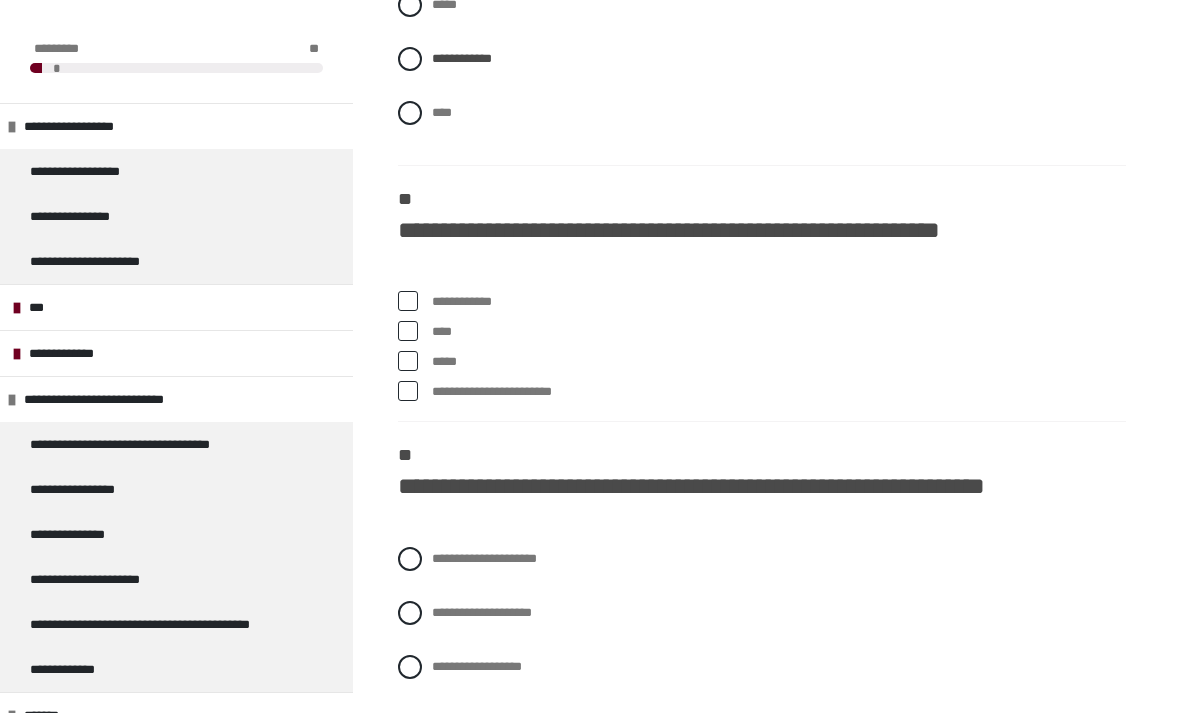 scroll, scrollTop: 1317, scrollLeft: 0, axis: vertical 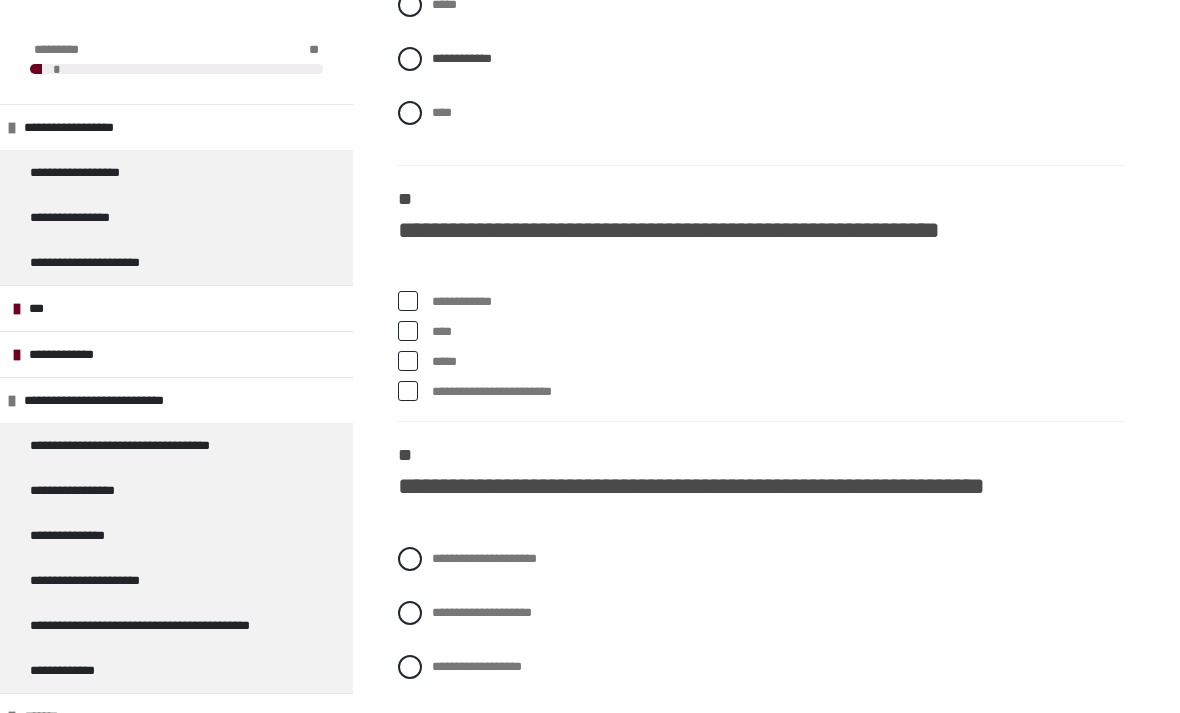 click at bounding box center (408, 361) 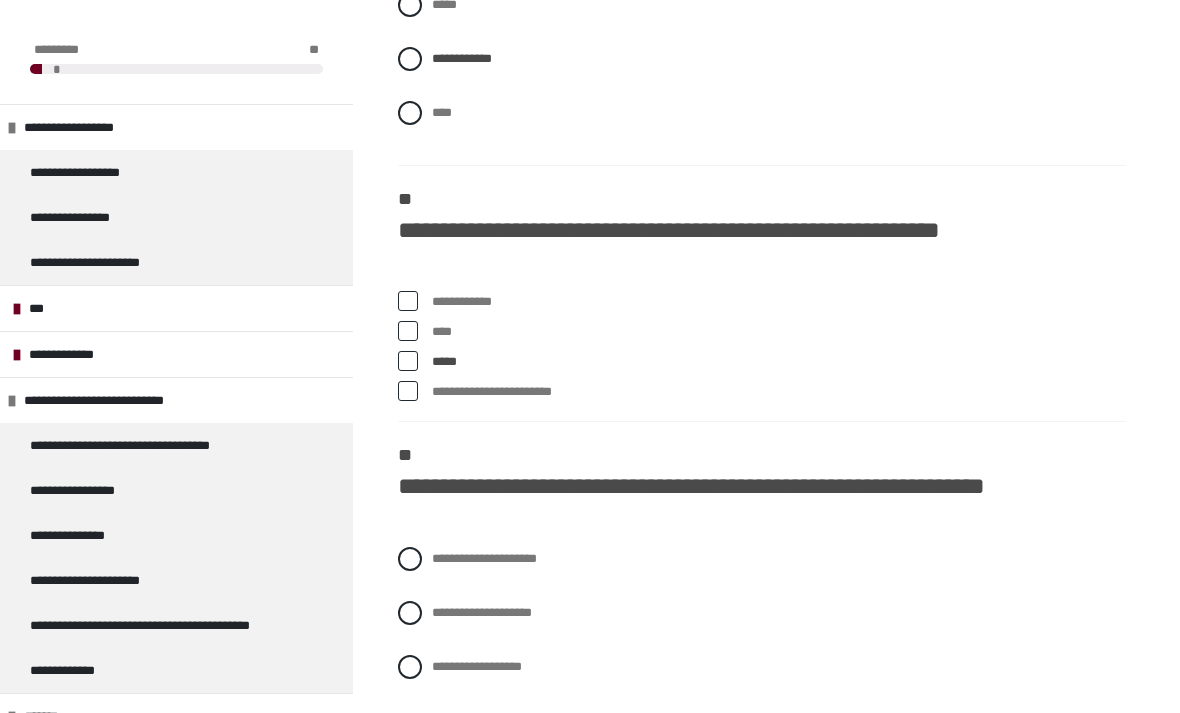 click at bounding box center [408, 331] 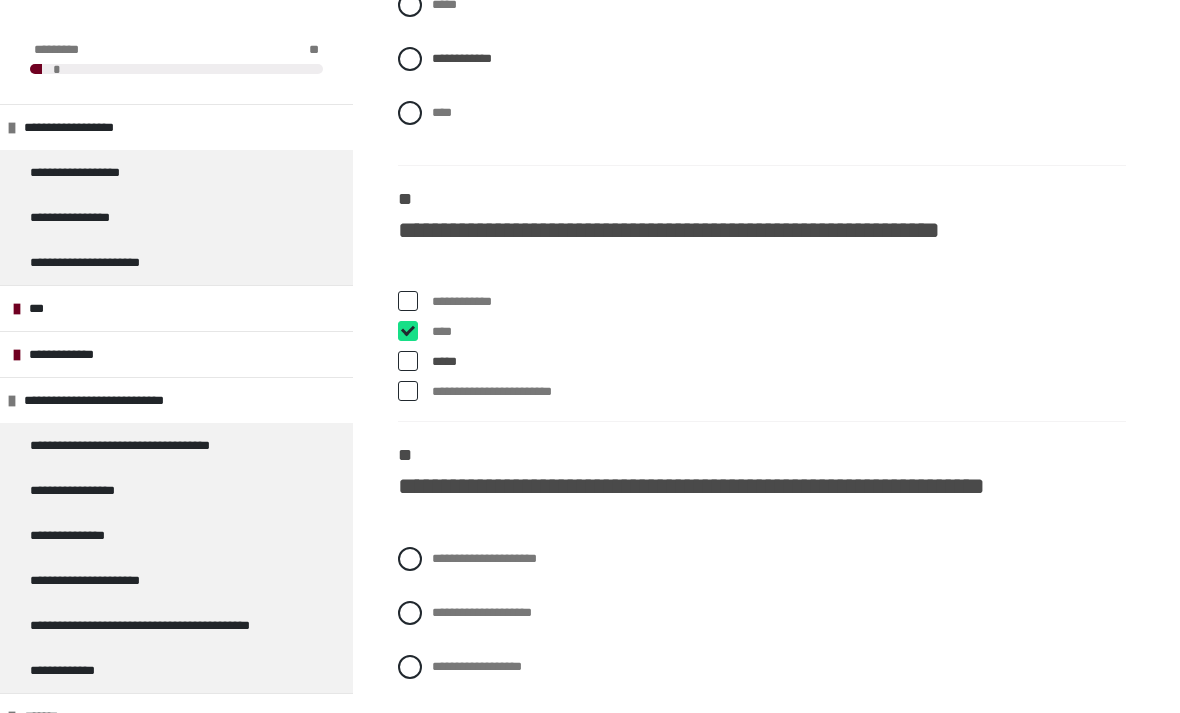 checkbox on "****" 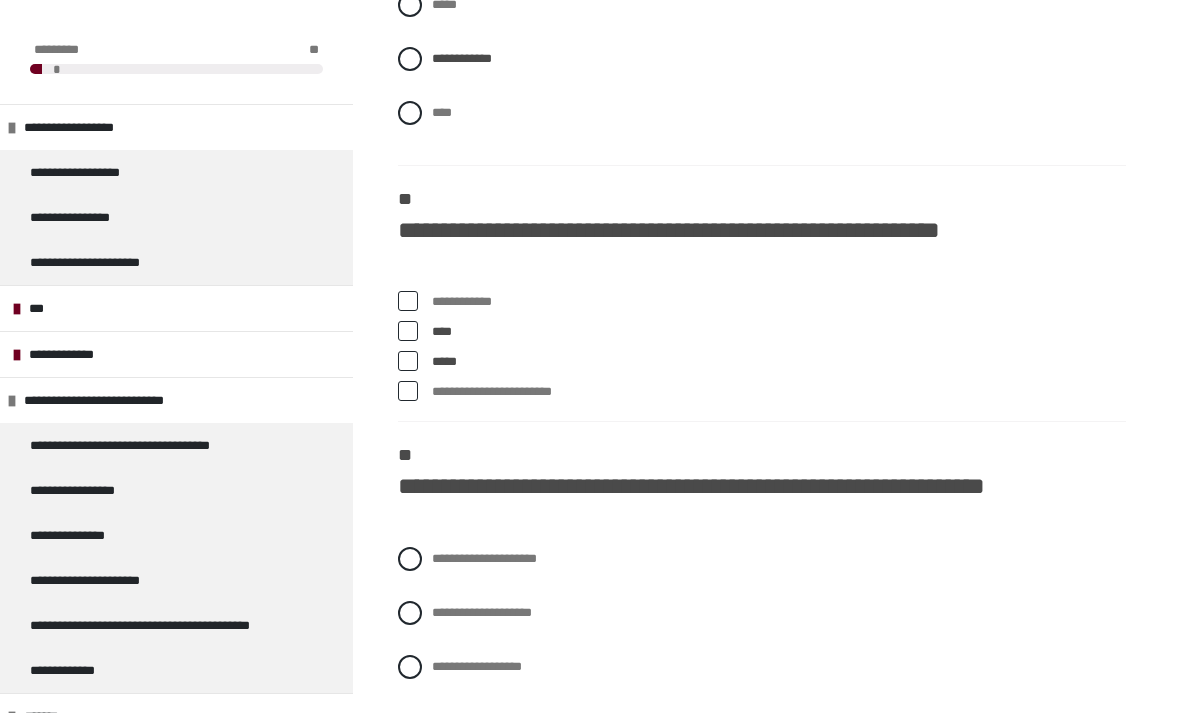 click on "**********" at bounding box center [762, 392] 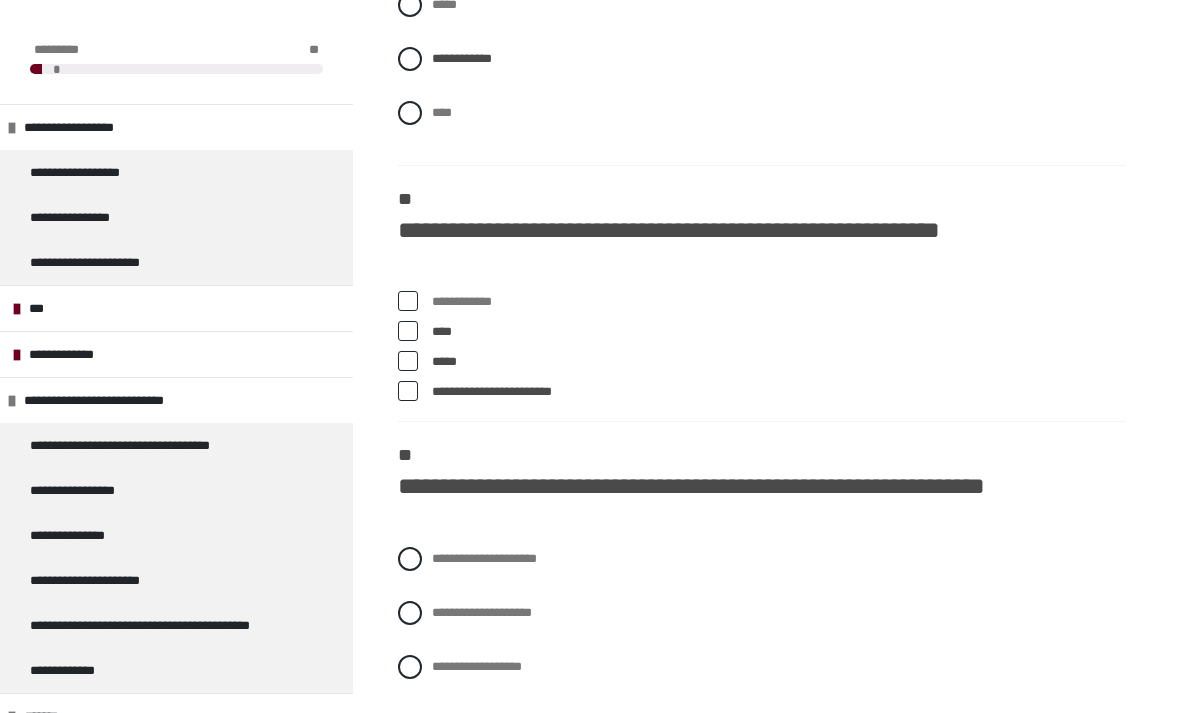 click on "**********" at bounding box center (762, 302) 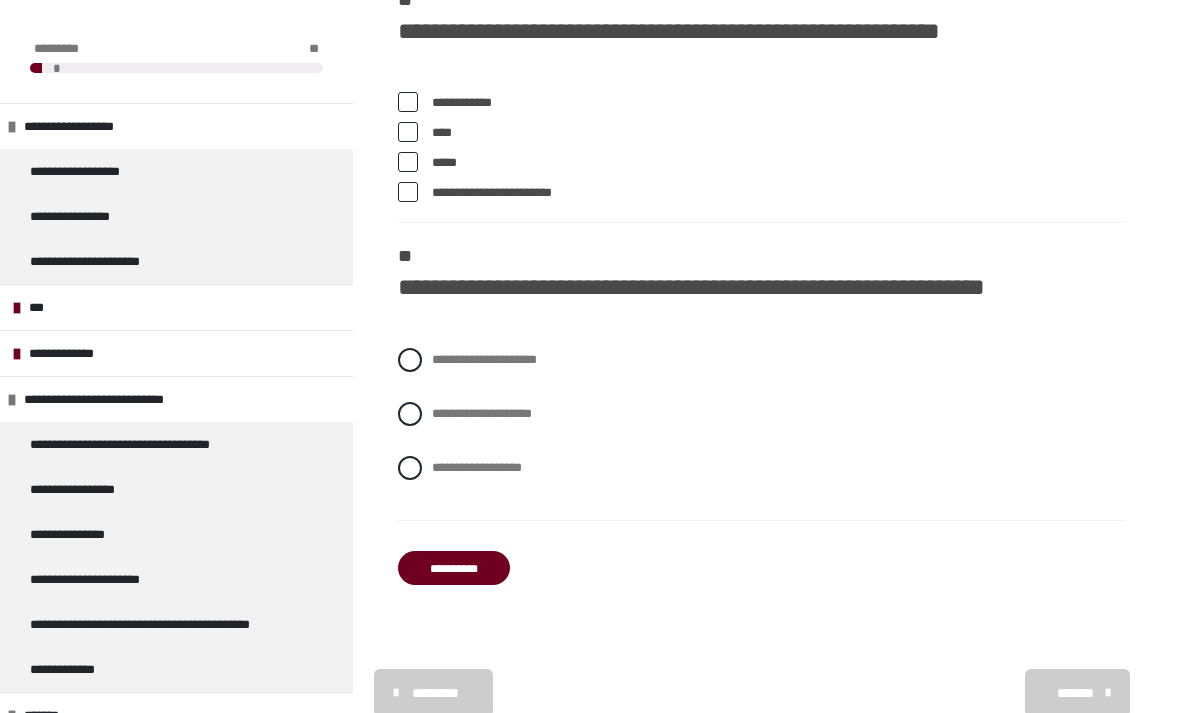 scroll, scrollTop: 1517, scrollLeft: 0, axis: vertical 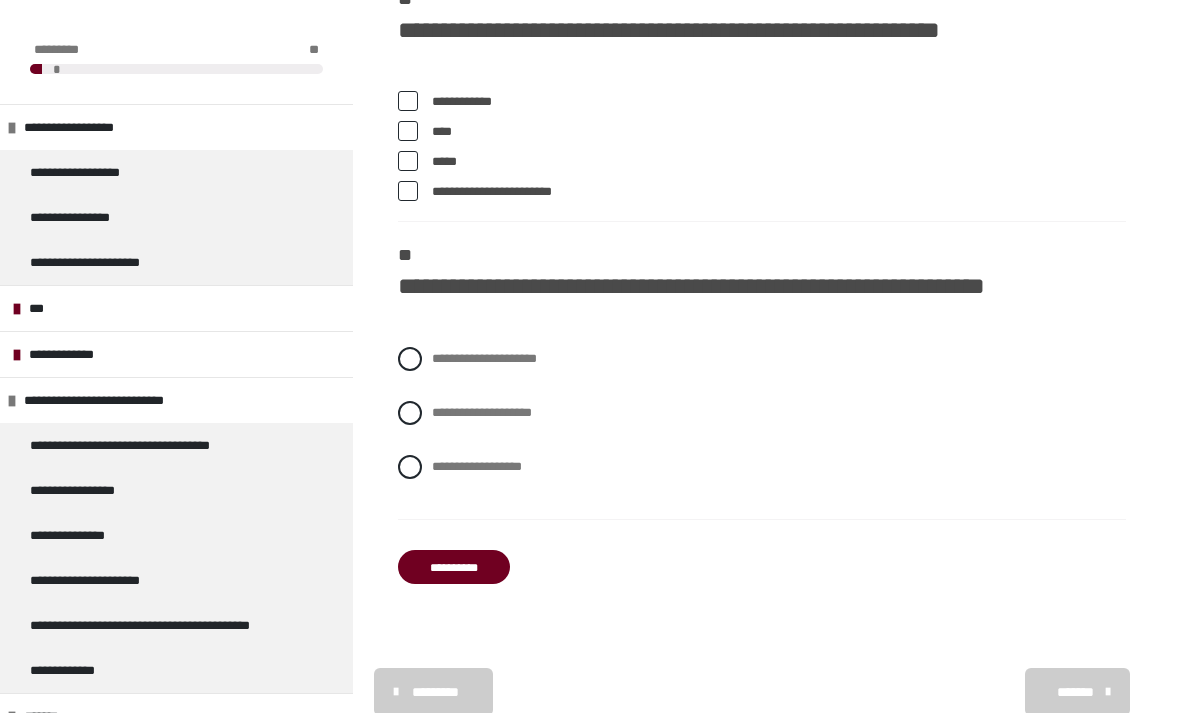 click at bounding box center [410, 359] 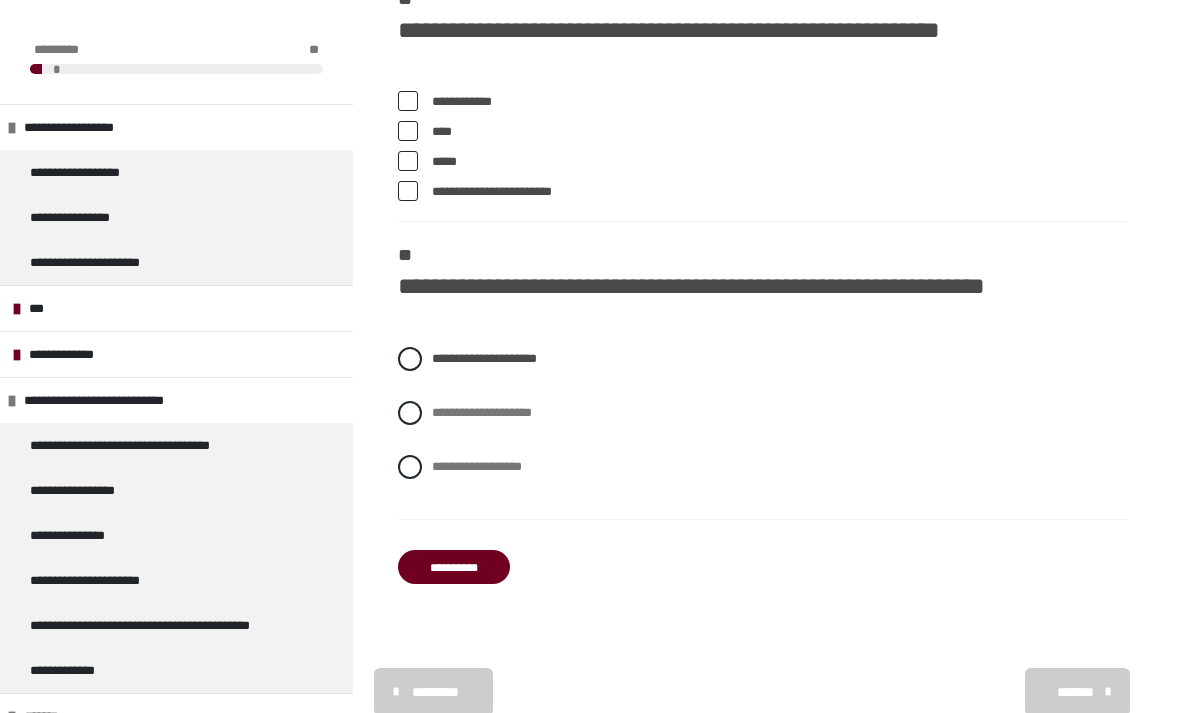 click on "**********" at bounding box center (454, 567) 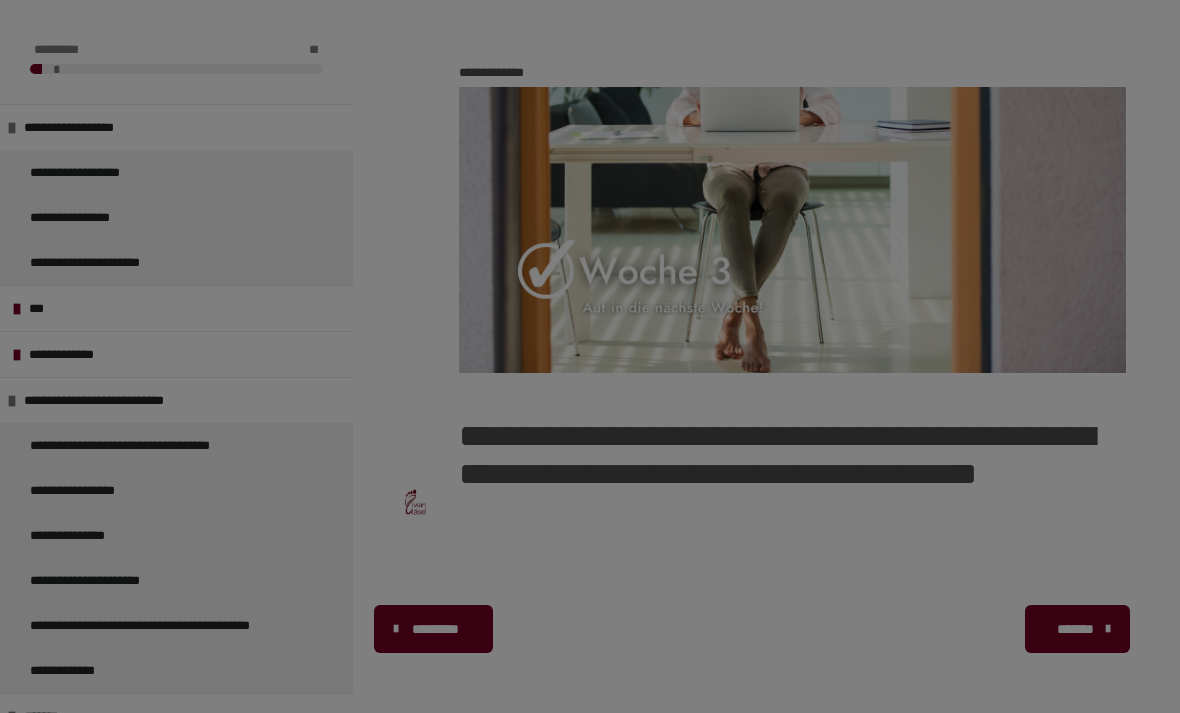 scroll, scrollTop: 340, scrollLeft: 0, axis: vertical 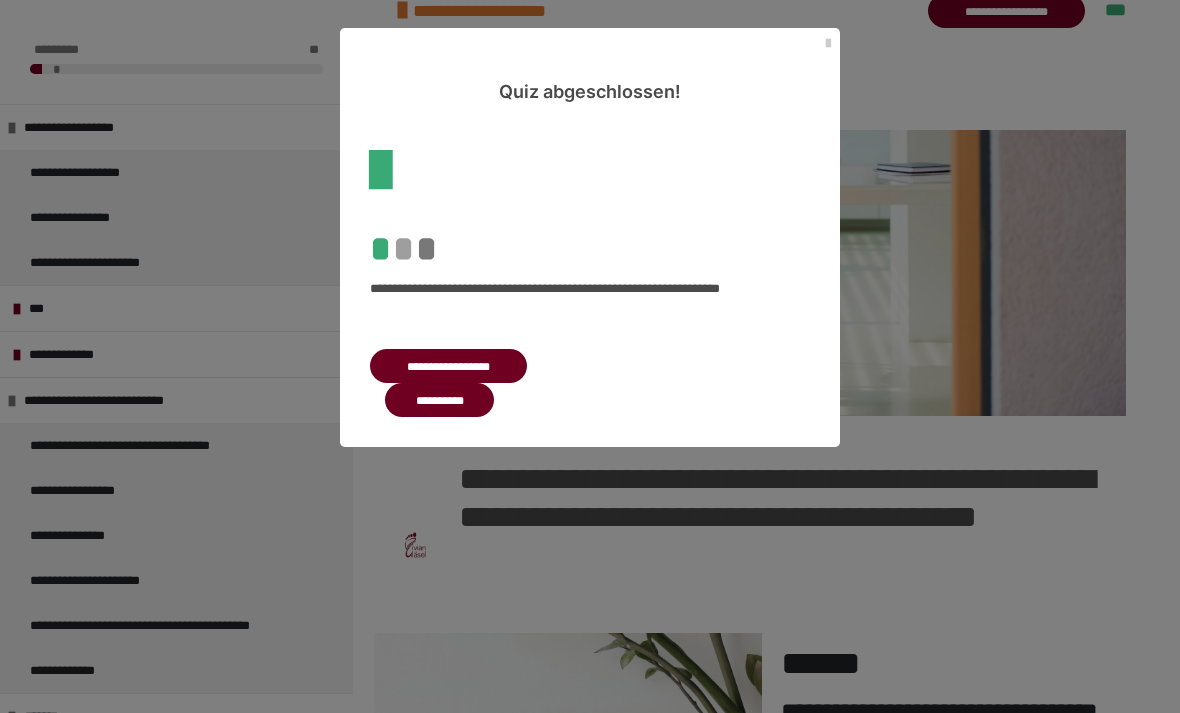 click on "**********" at bounding box center [439, 400] 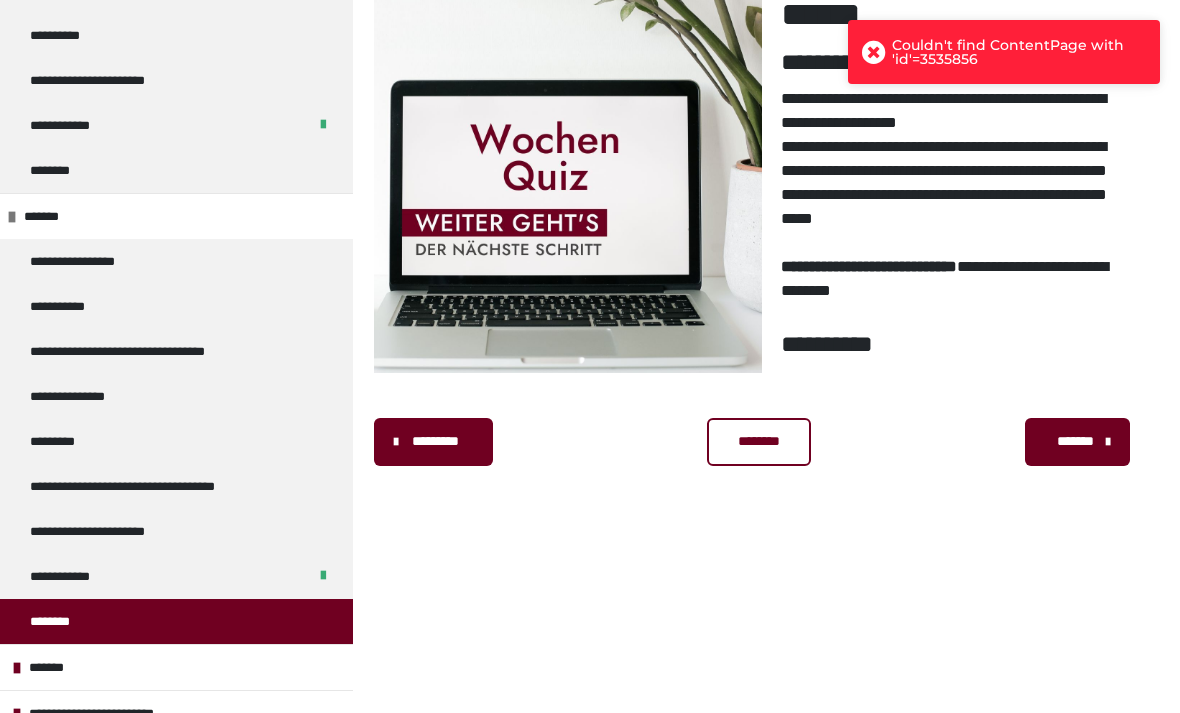 scroll, scrollTop: 906, scrollLeft: 0, axis: vertical 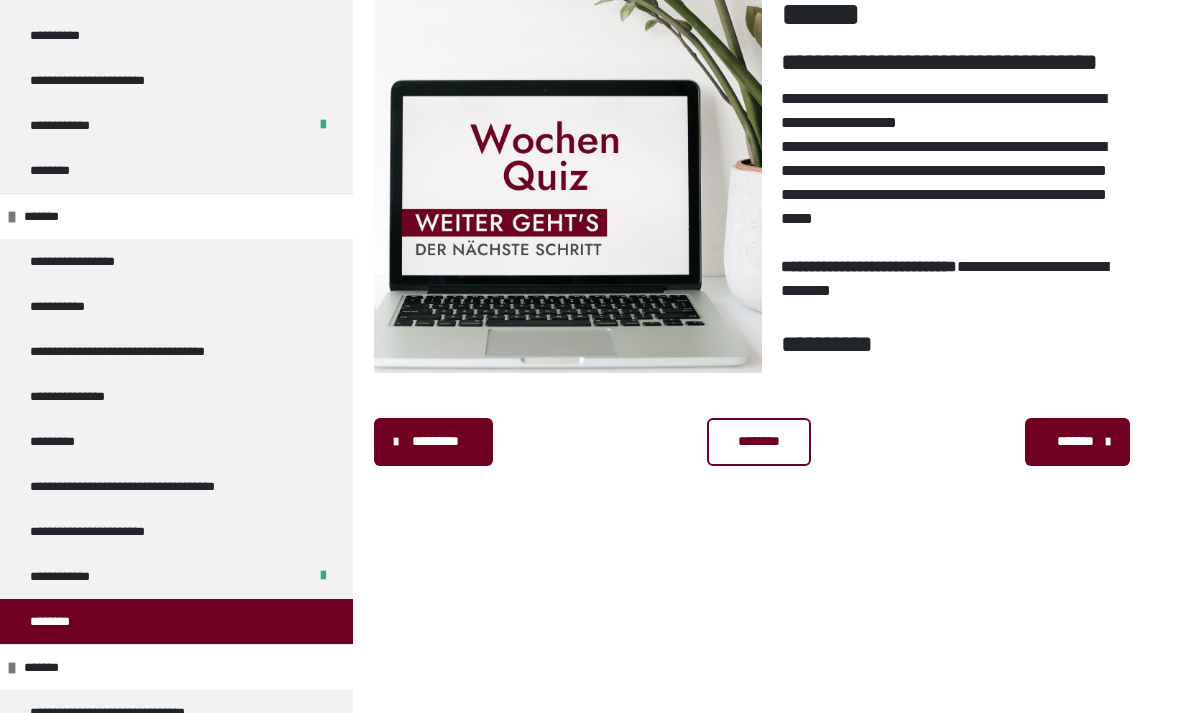 click on "*******" at bounding box center [49, 667] 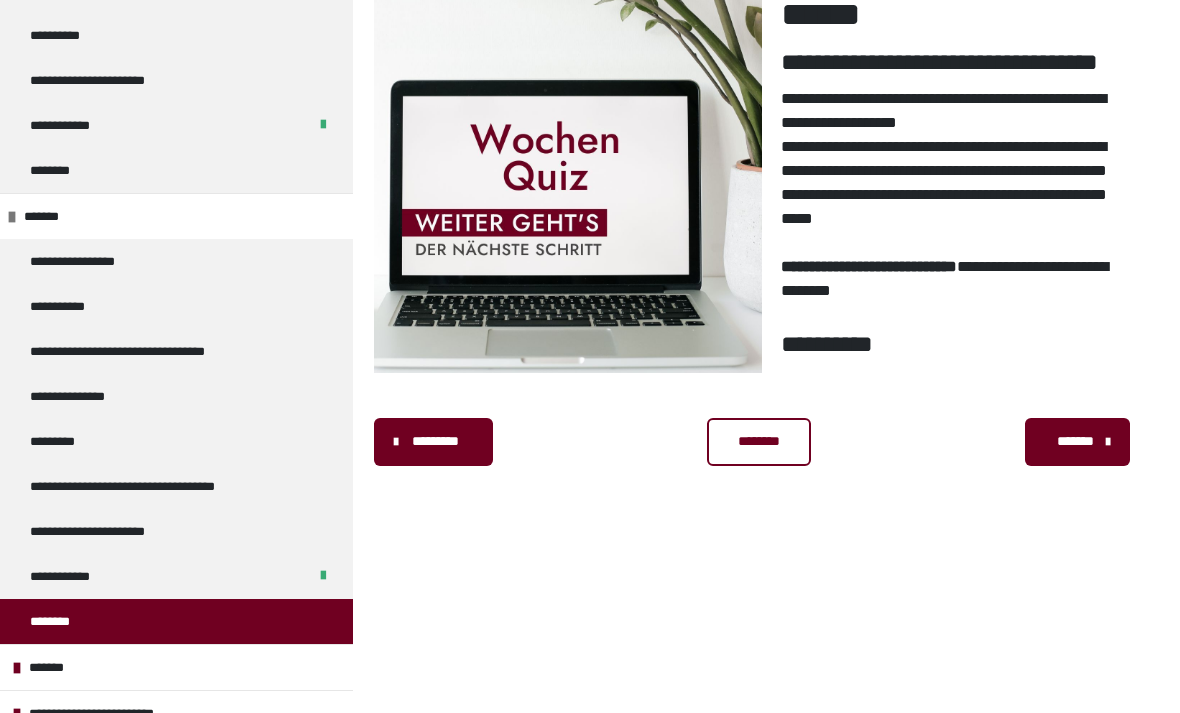 scroll, scrollTop: 365, scrollLeft: 0, axis: vertical 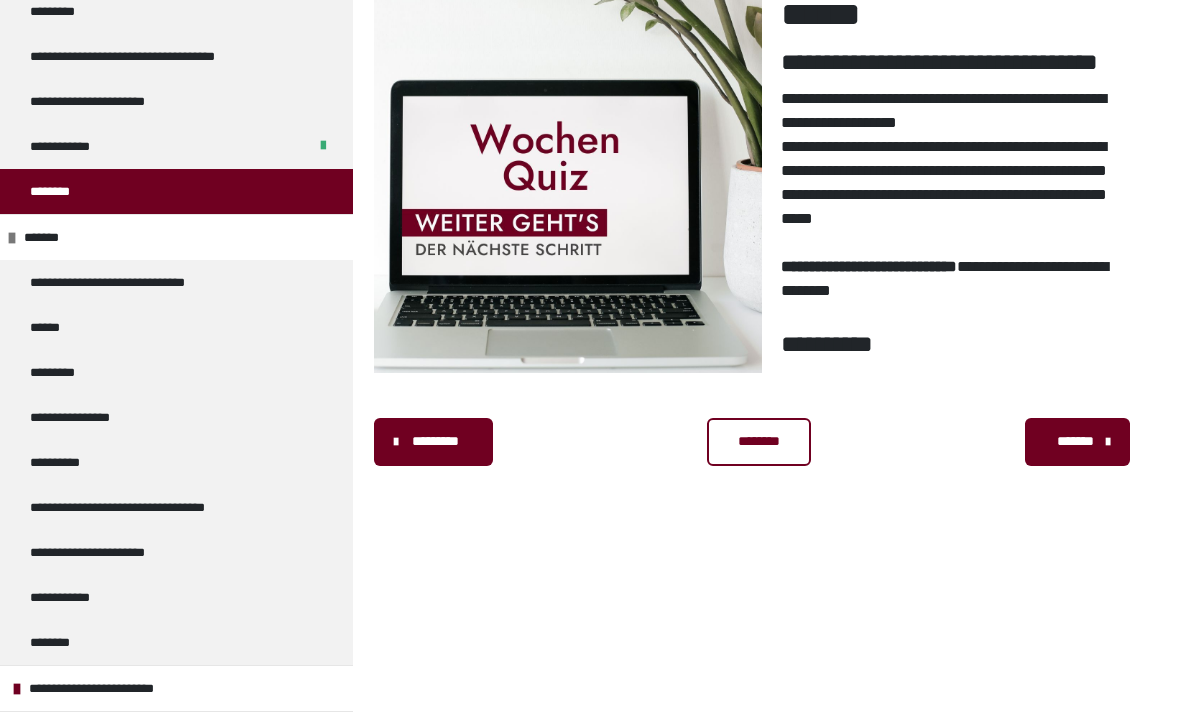click on "**********" at bounding box center [124, 282] 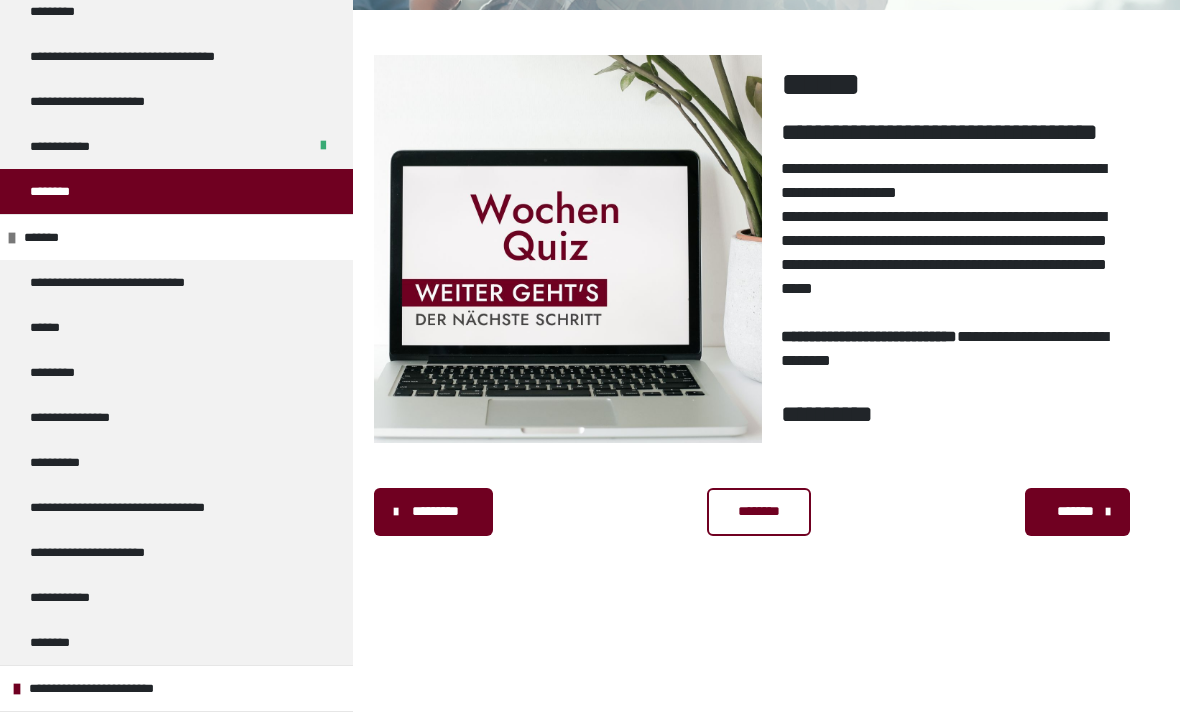scroll, scrollTop: 1311, scrollLeft: 0, axis: vertical 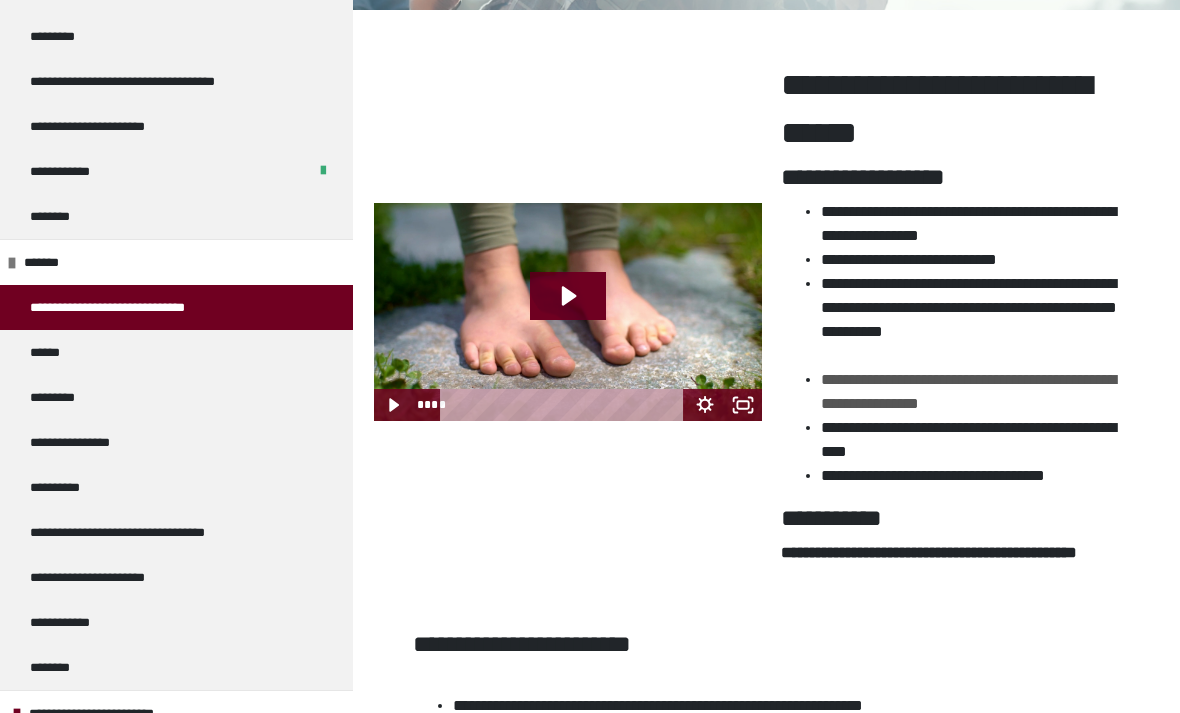 click 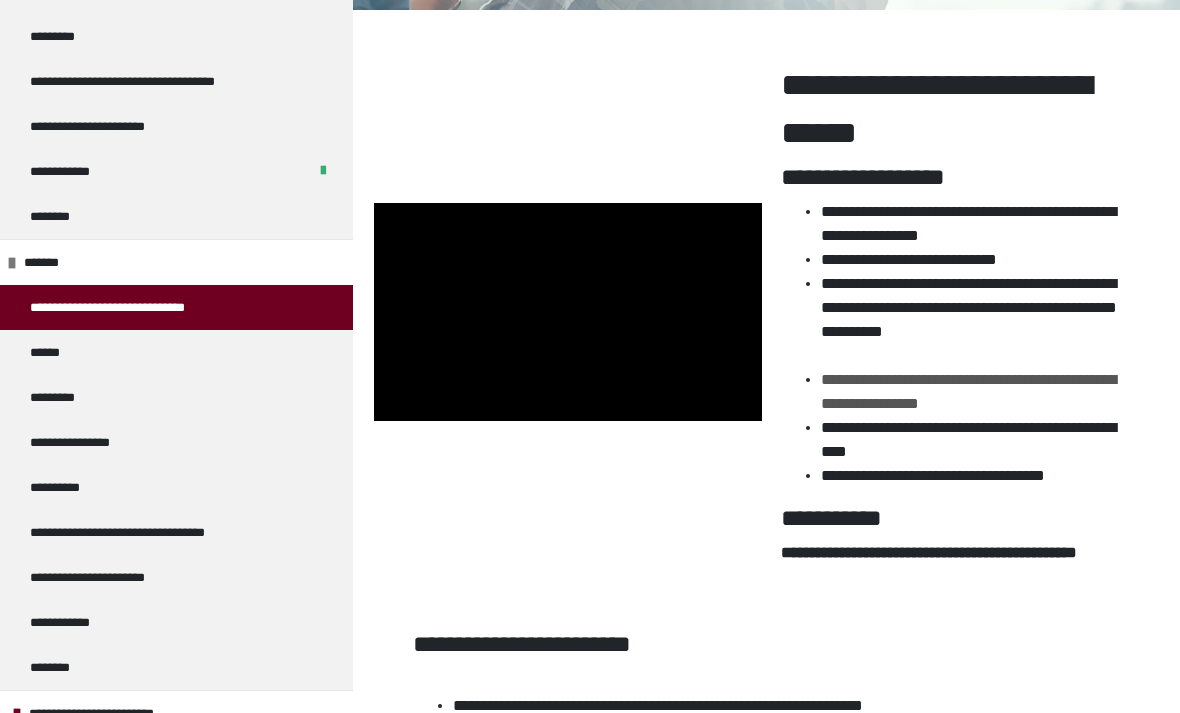 click on "*********" at bounding box center [58, 397] 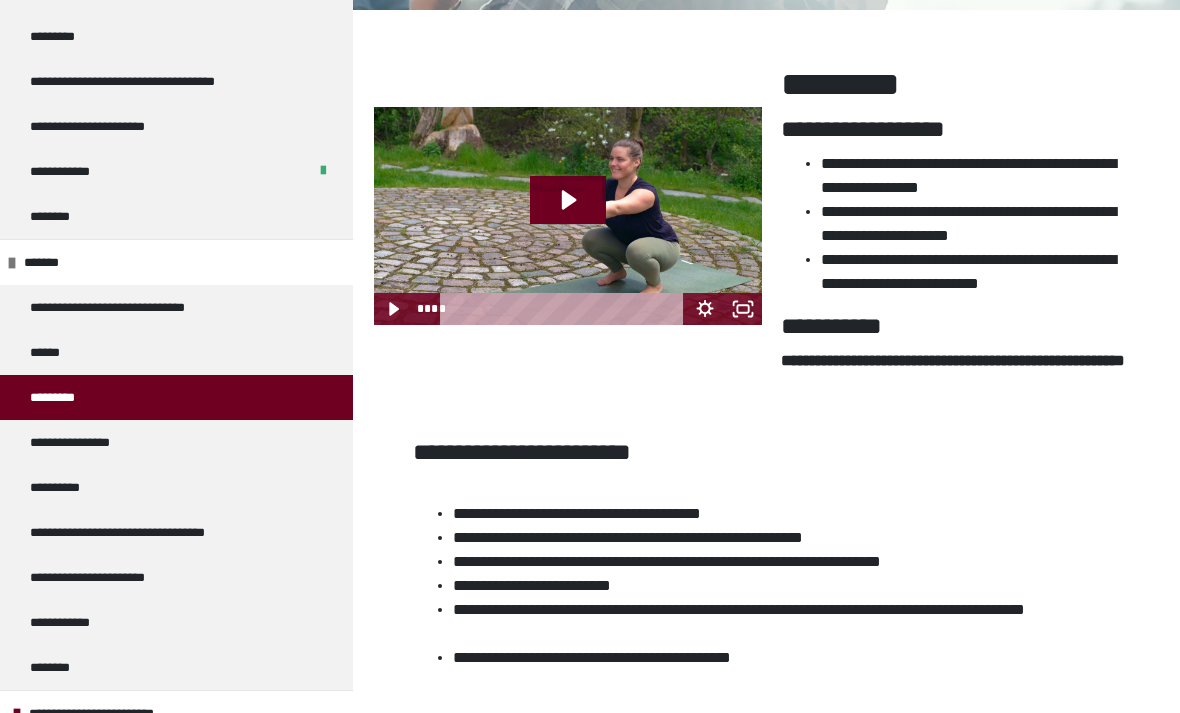 click 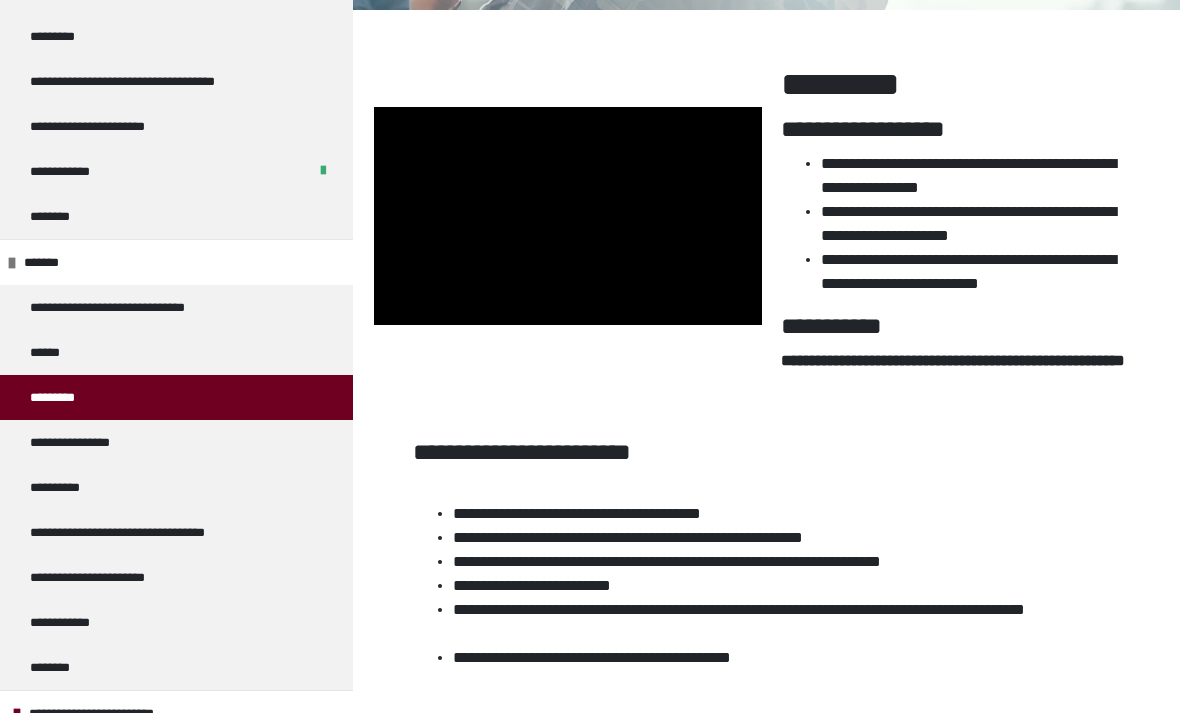 click at bounding box center (568, 216) 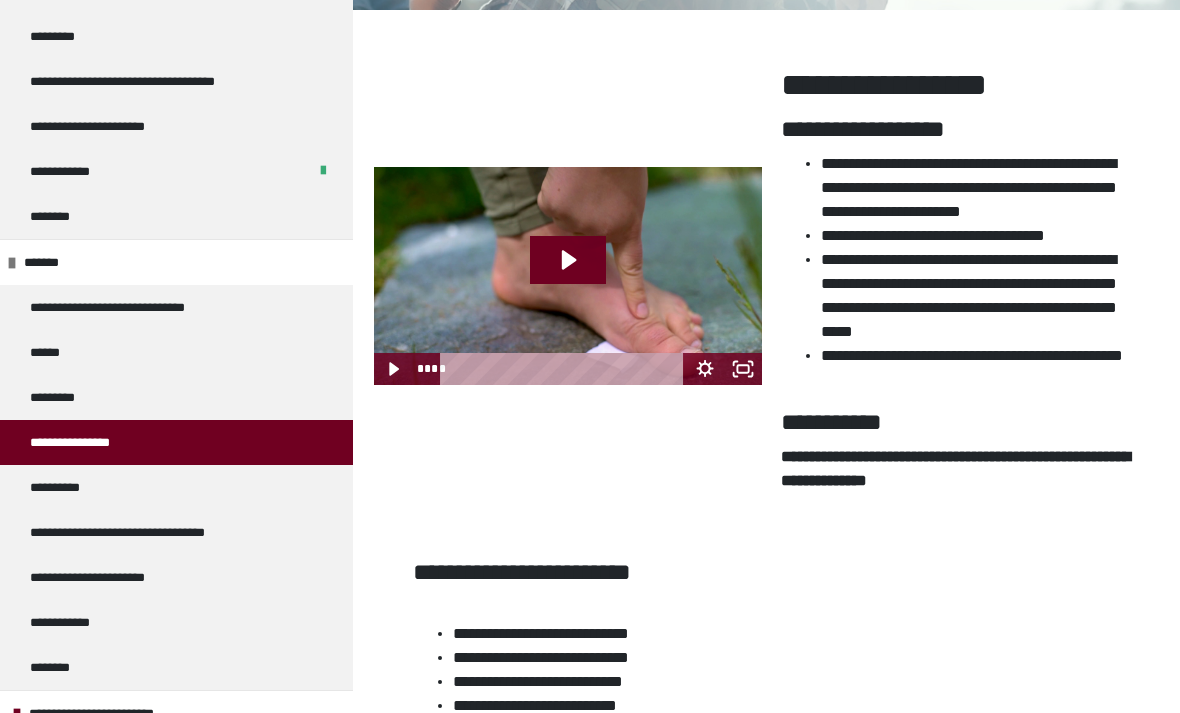 click 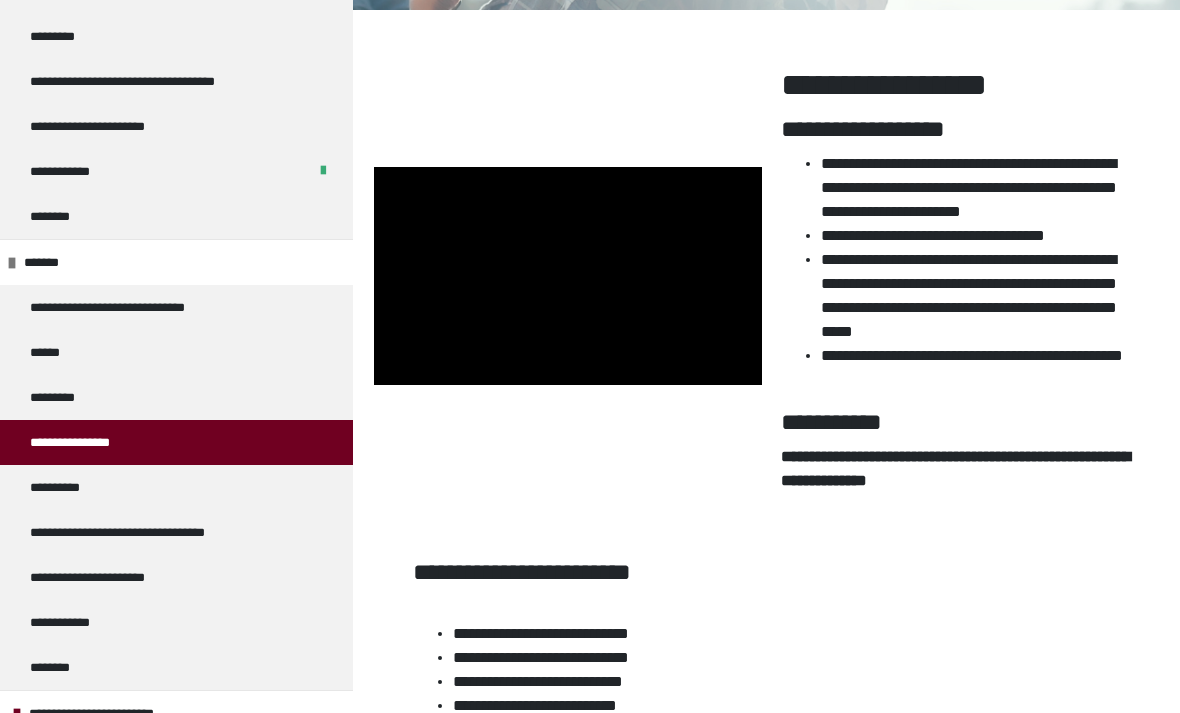 click on "**********" at bounding box center (61, 487) 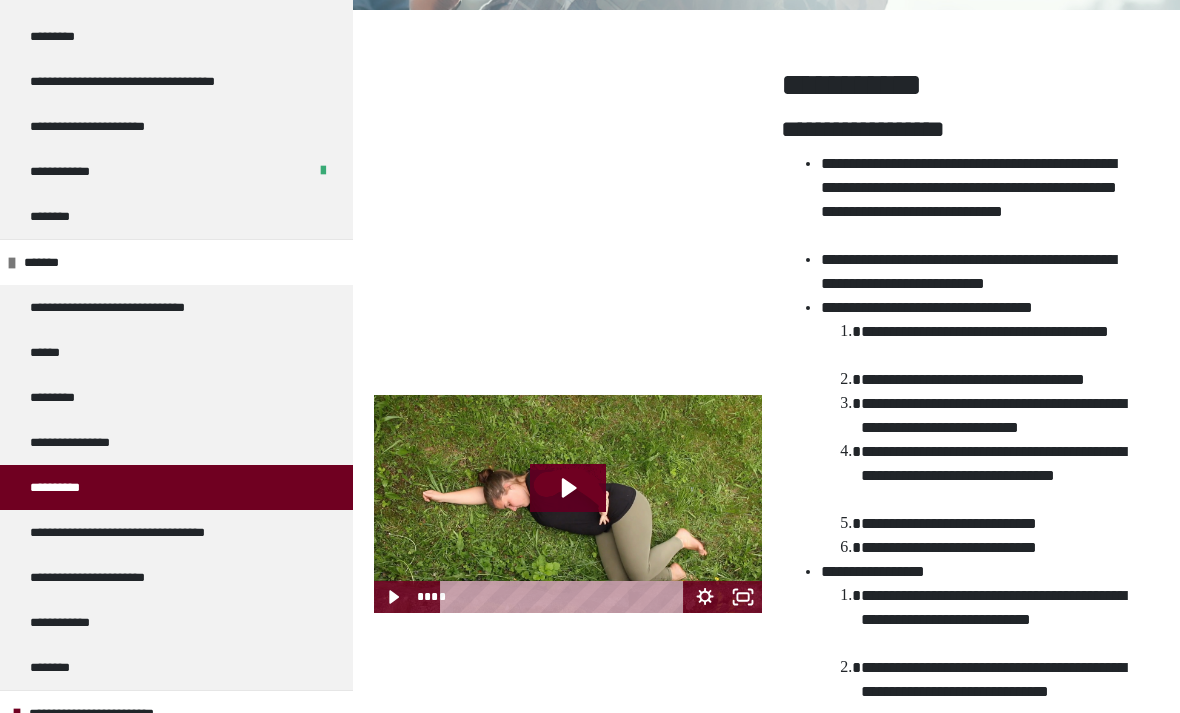 click 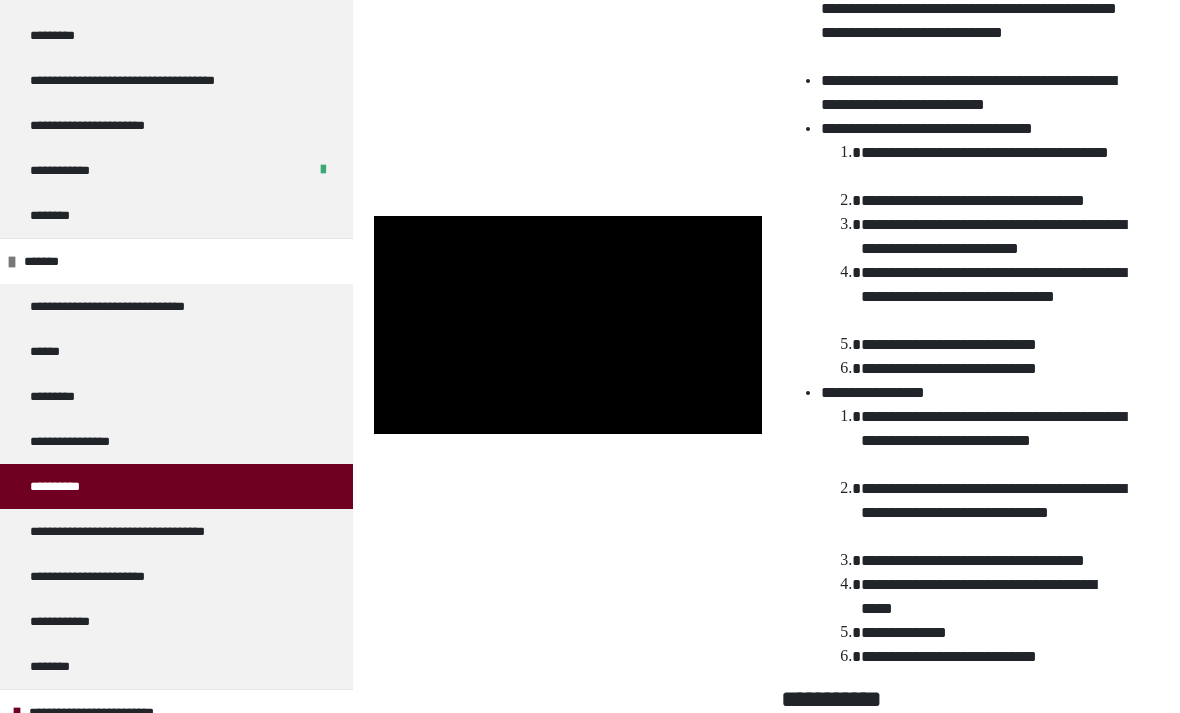 scroll, scrollTop: 462, scrollLeft: 0, axis: vertical 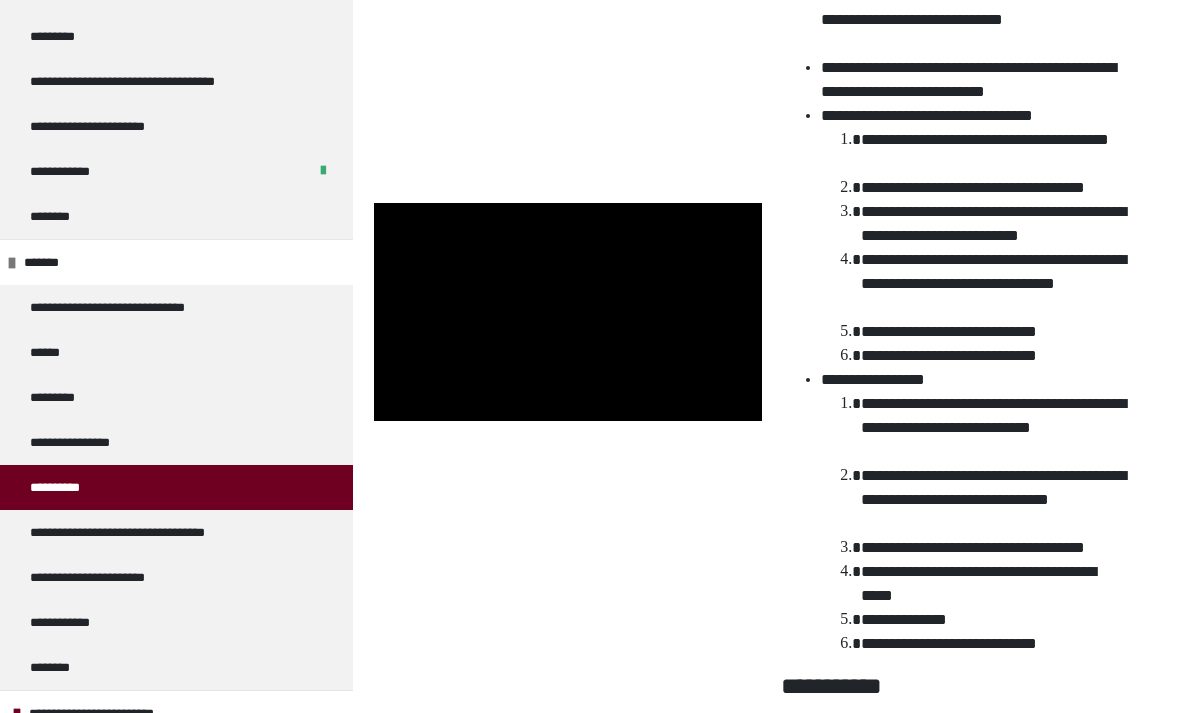click at bounding box center [568, 312] 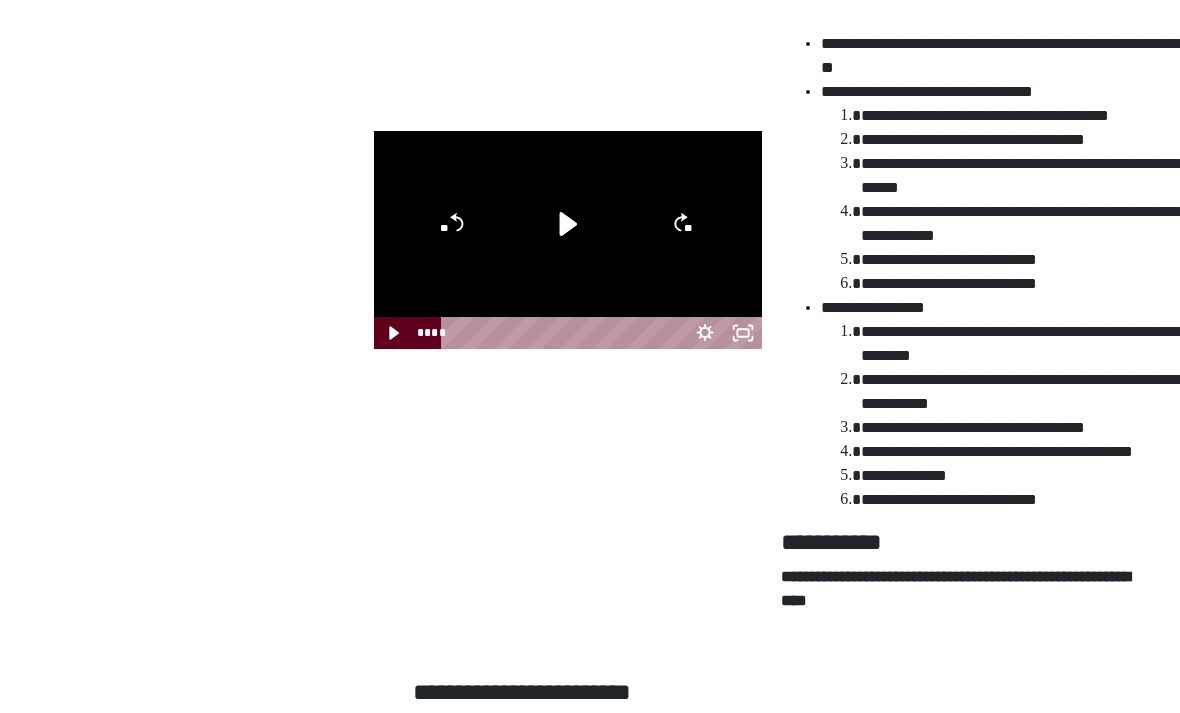 scroll, scrollTop: 494, scrollLeft: 0, axis: vertical 